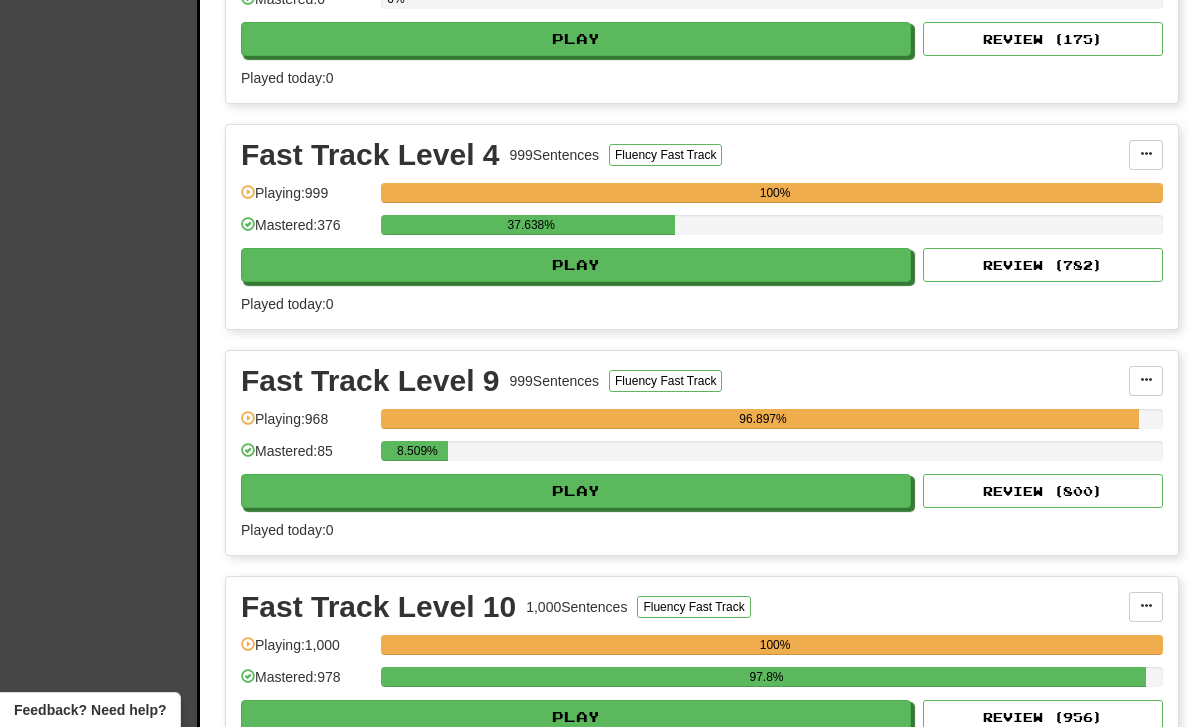 scroll, scrollTop: 661, scrollLeft: 0, axis: vertical 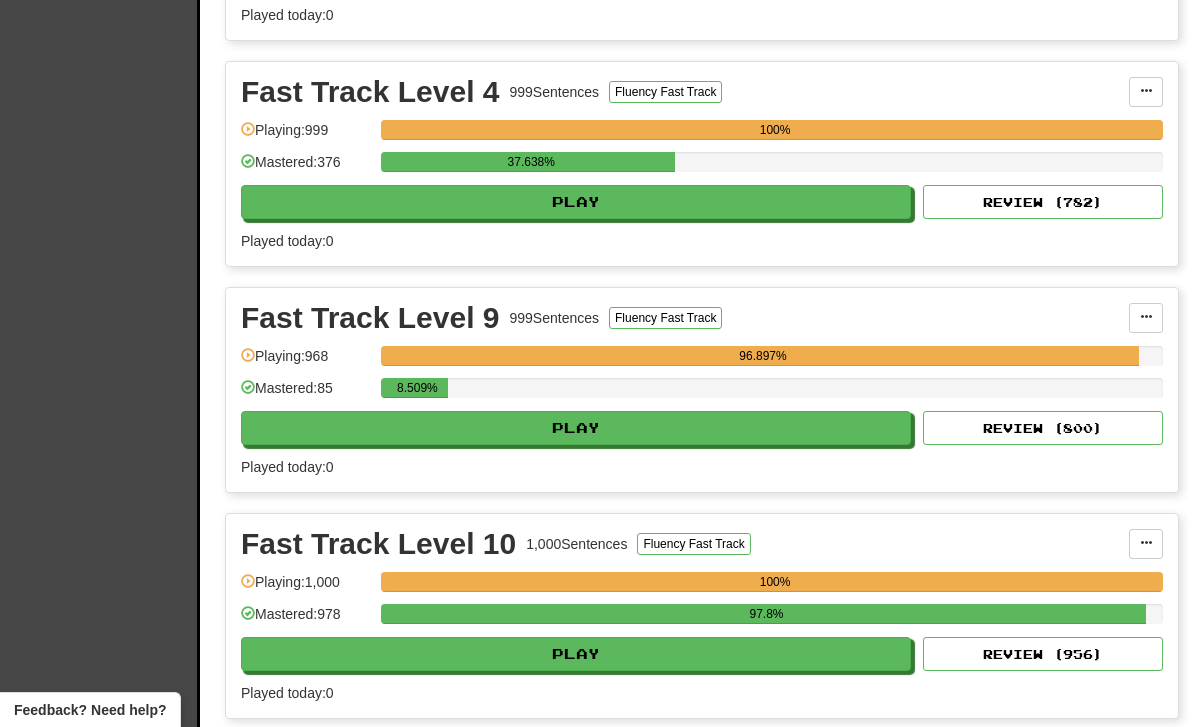 click on "Play" at bounding box center [576, 428] 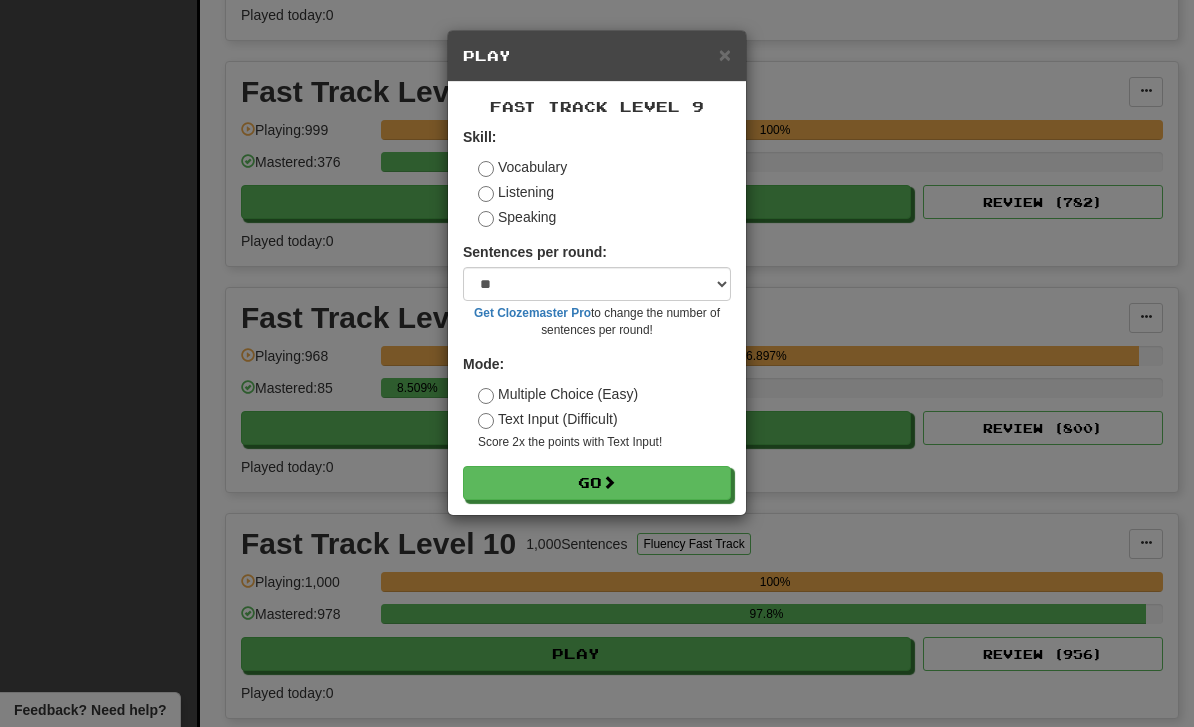 click on "Go" at bounding box center [597, 483] 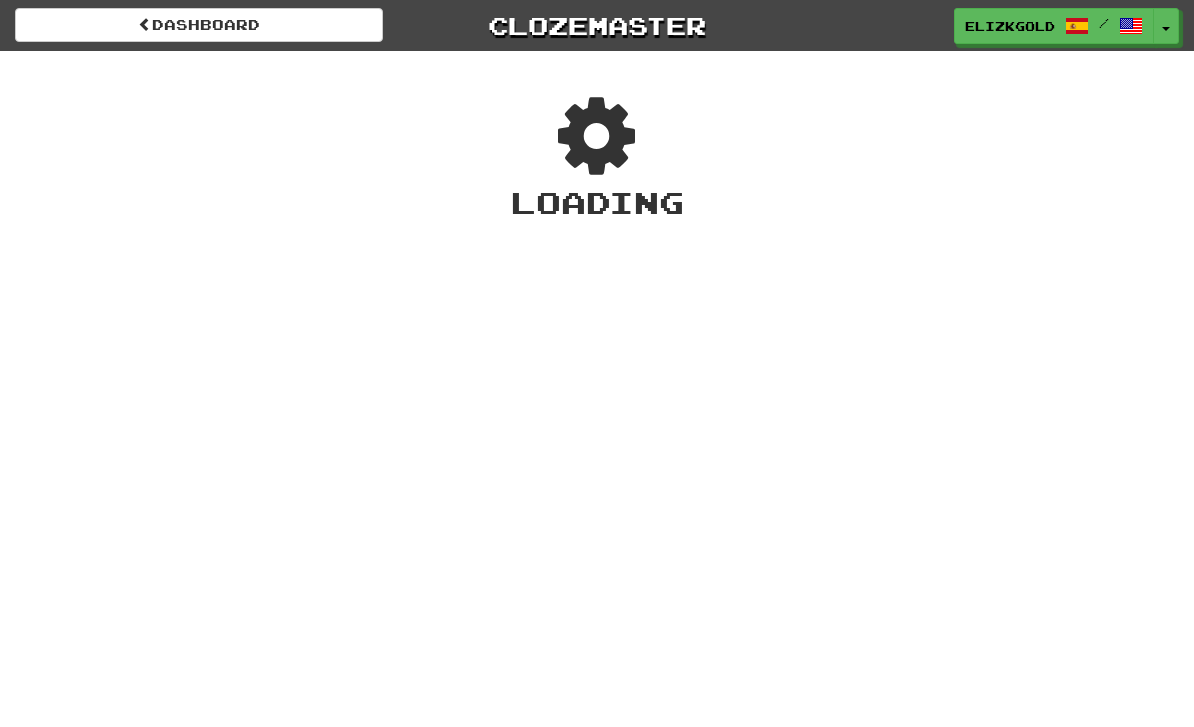 scroll, scrollTop: 0, scrollLeft: 0, axis: both 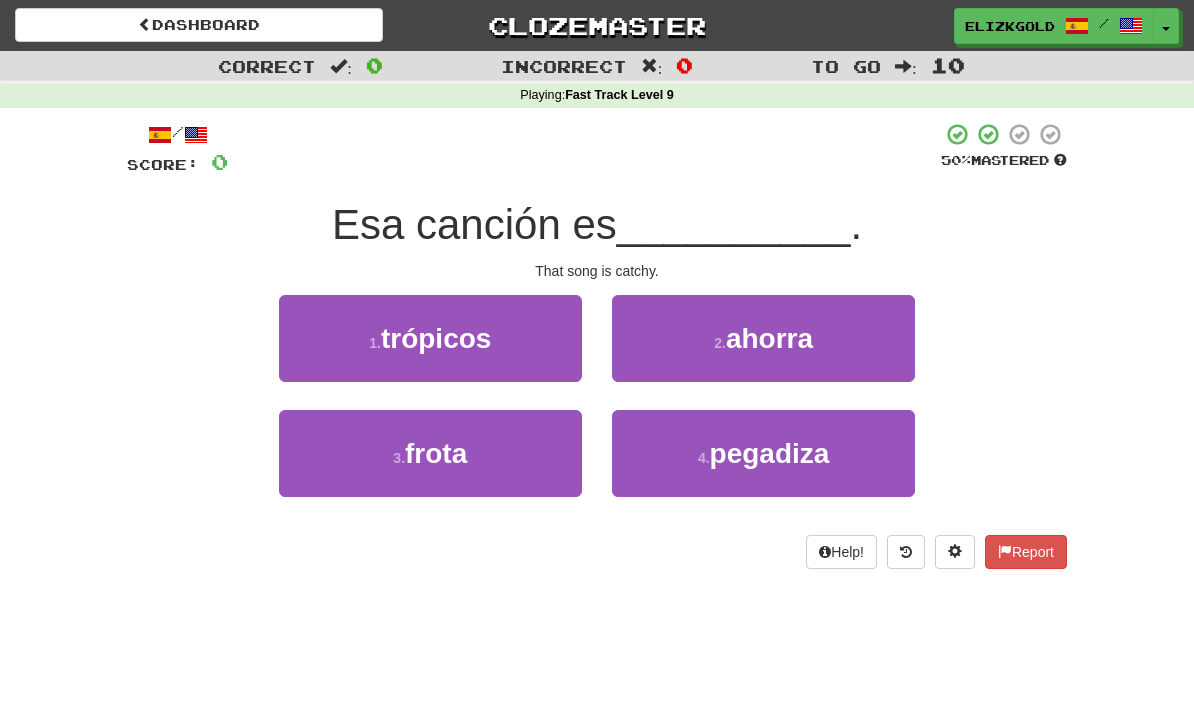 click on "3 .  frota" at bounding box center (430, 453) 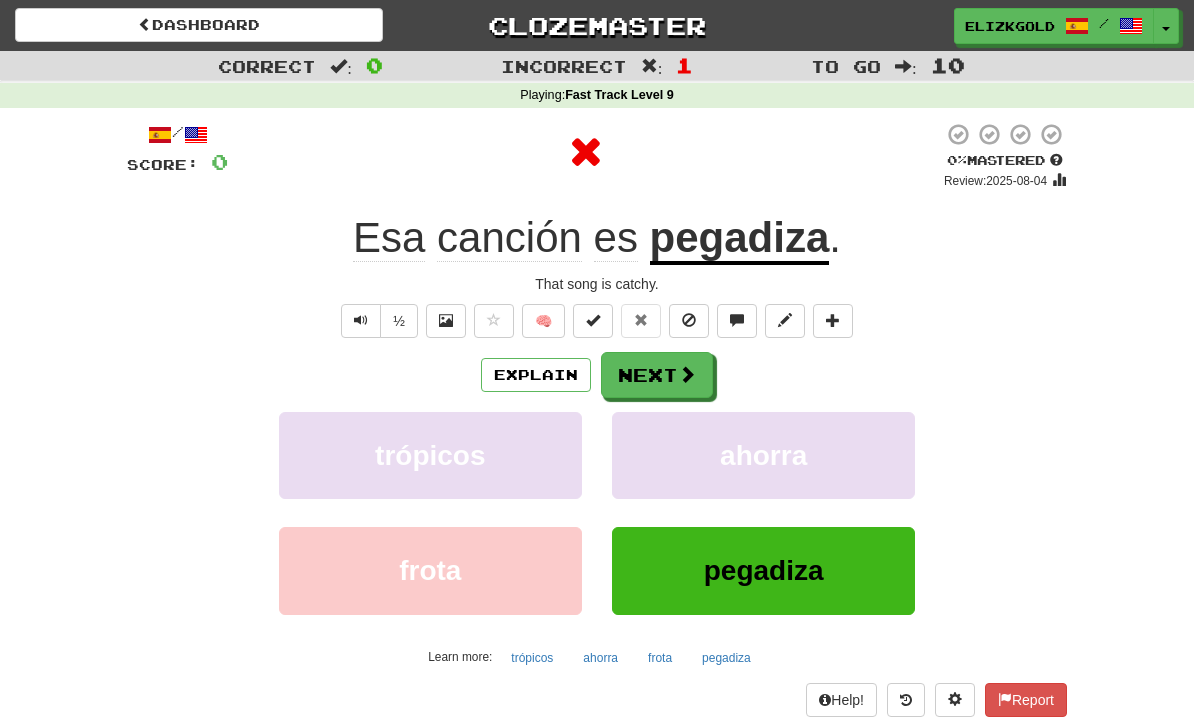 click at bounding box center (687, 374) 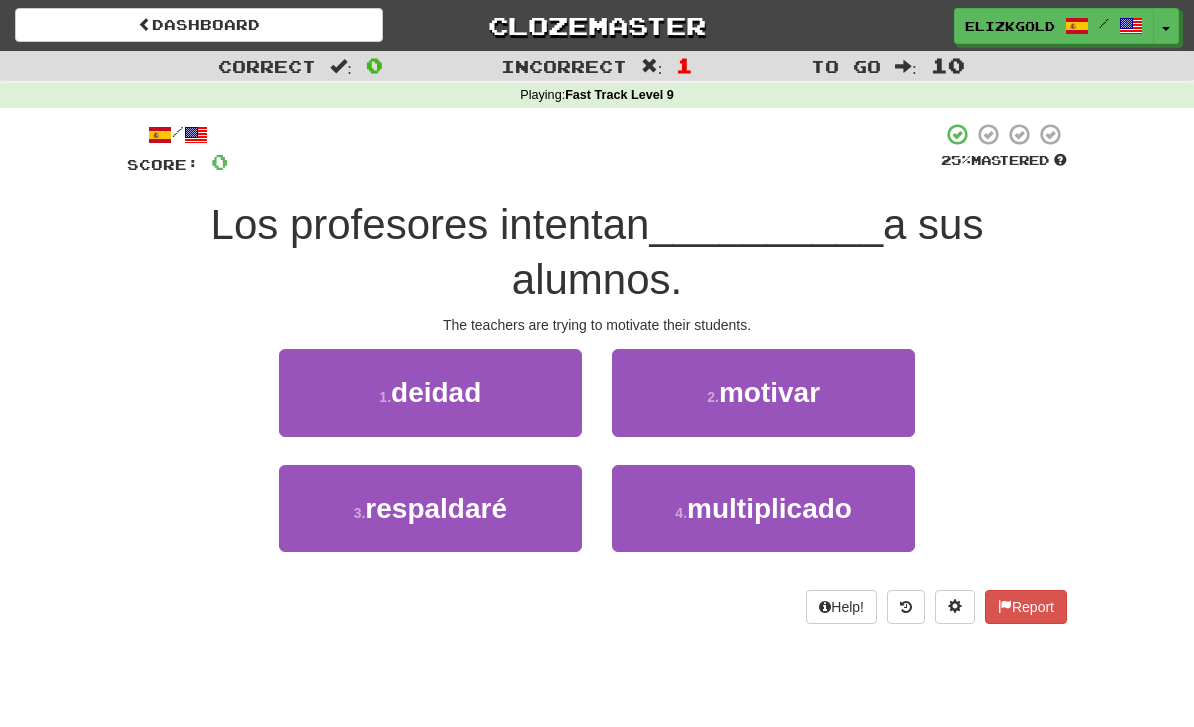 click on "2 .  motivar" at bounding box center (763, 392) 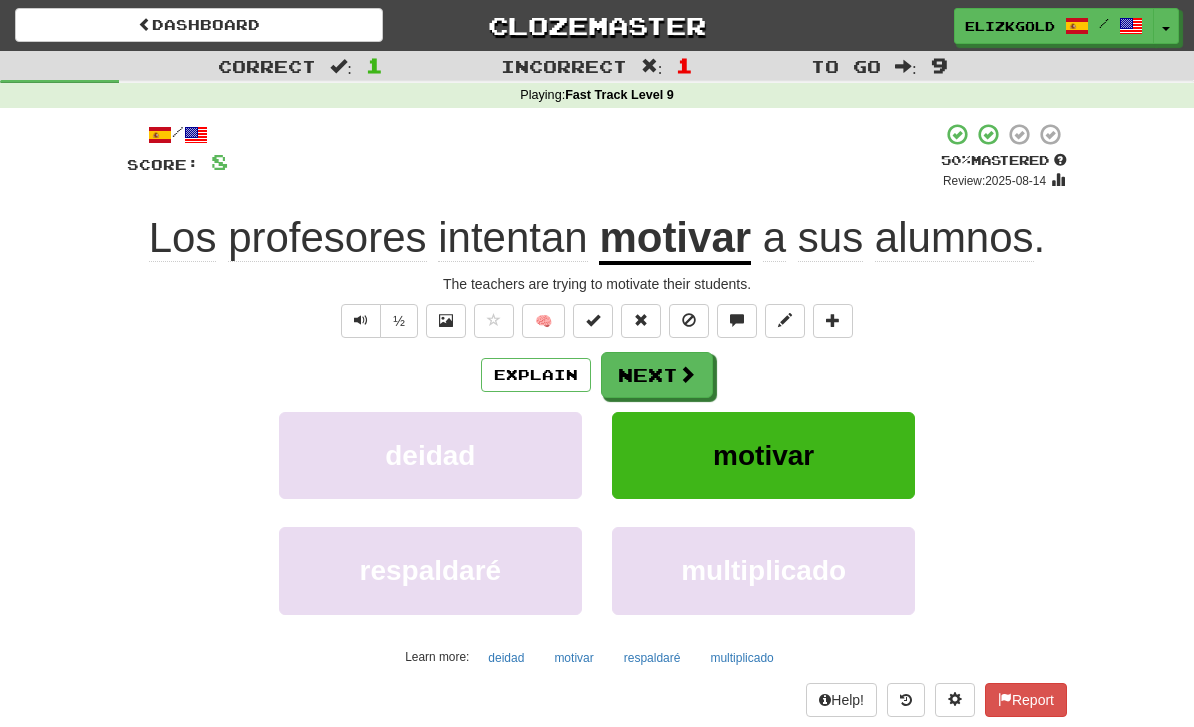 click at bounding box center [687, 374] 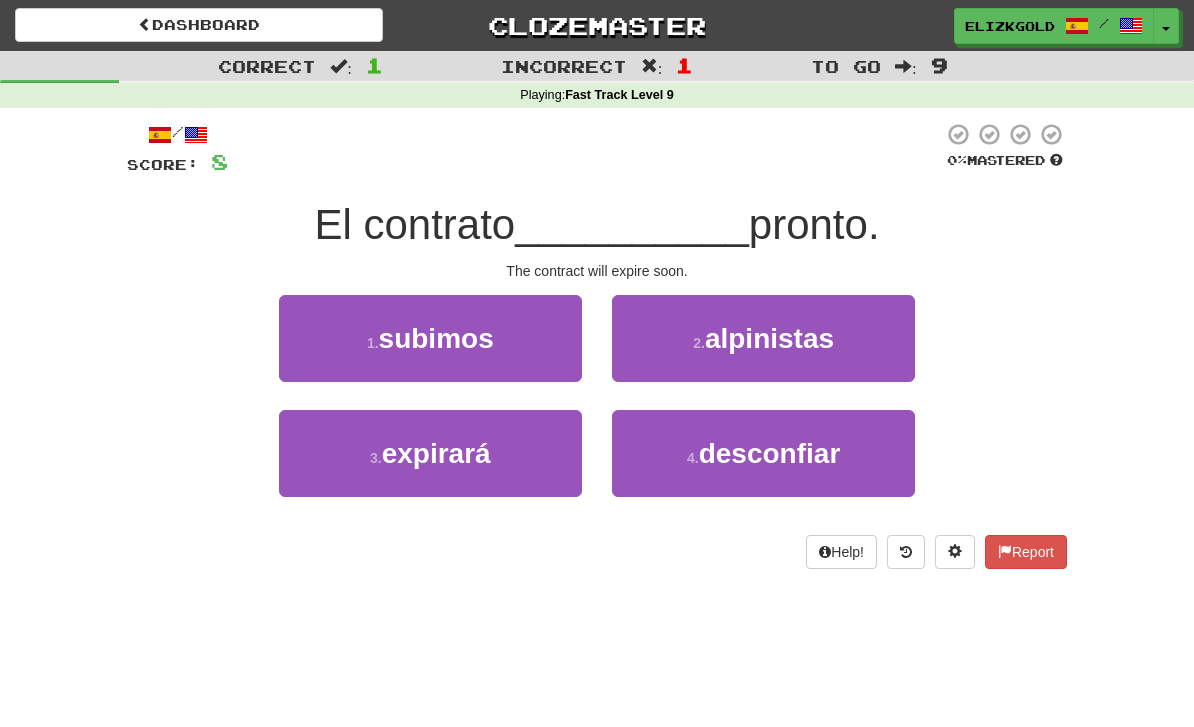 click on "3 .  expirará" at bounding box center [430, 453] 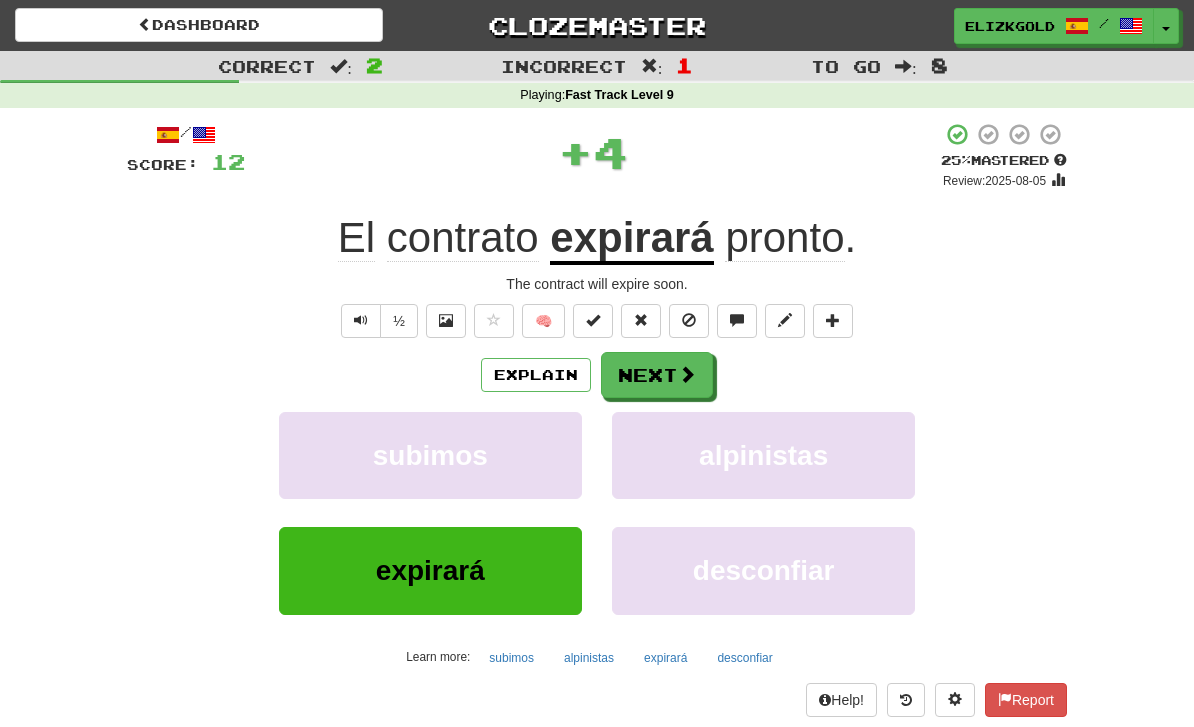 click at bounding box center [687, 374] 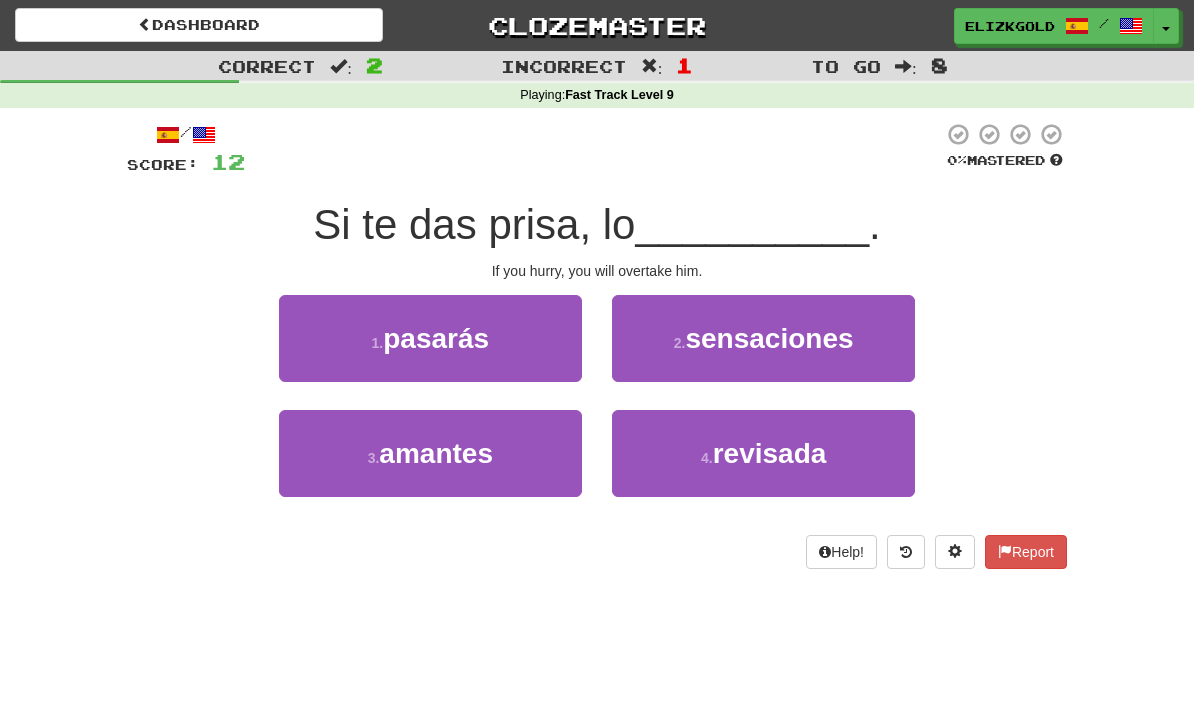 click on "1 .  pasarás" at bounding box center (430, 338) 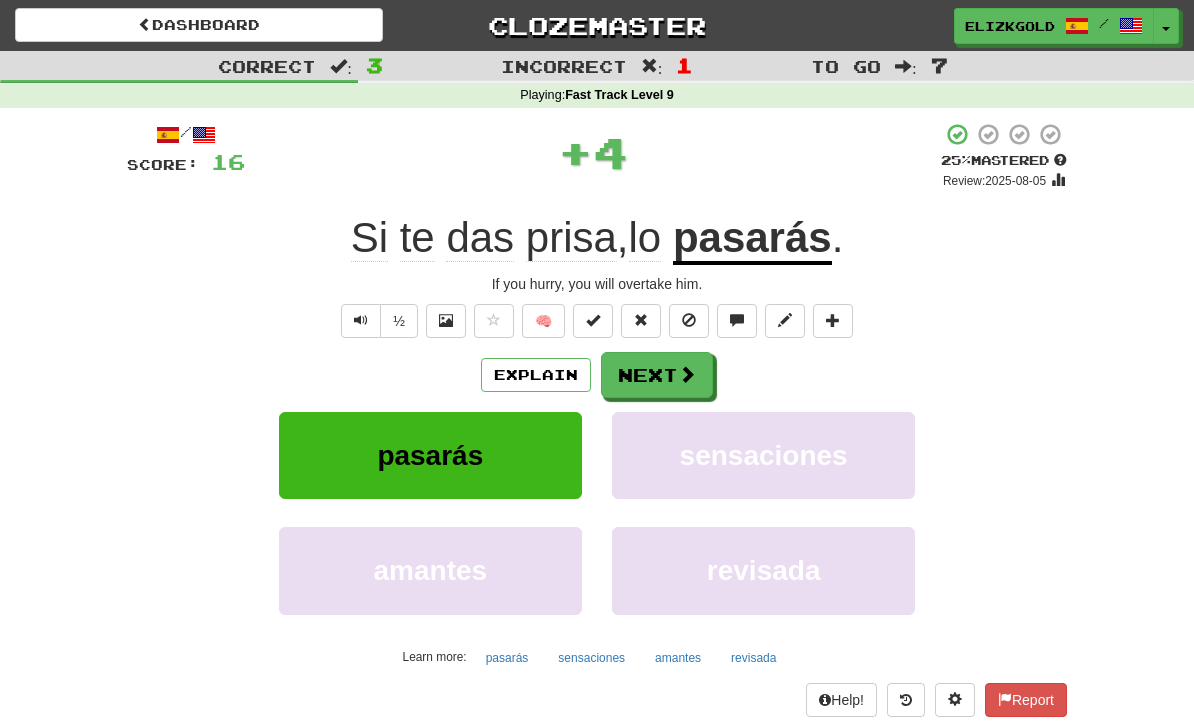 click on "Next" at bounding box center [657, 375] 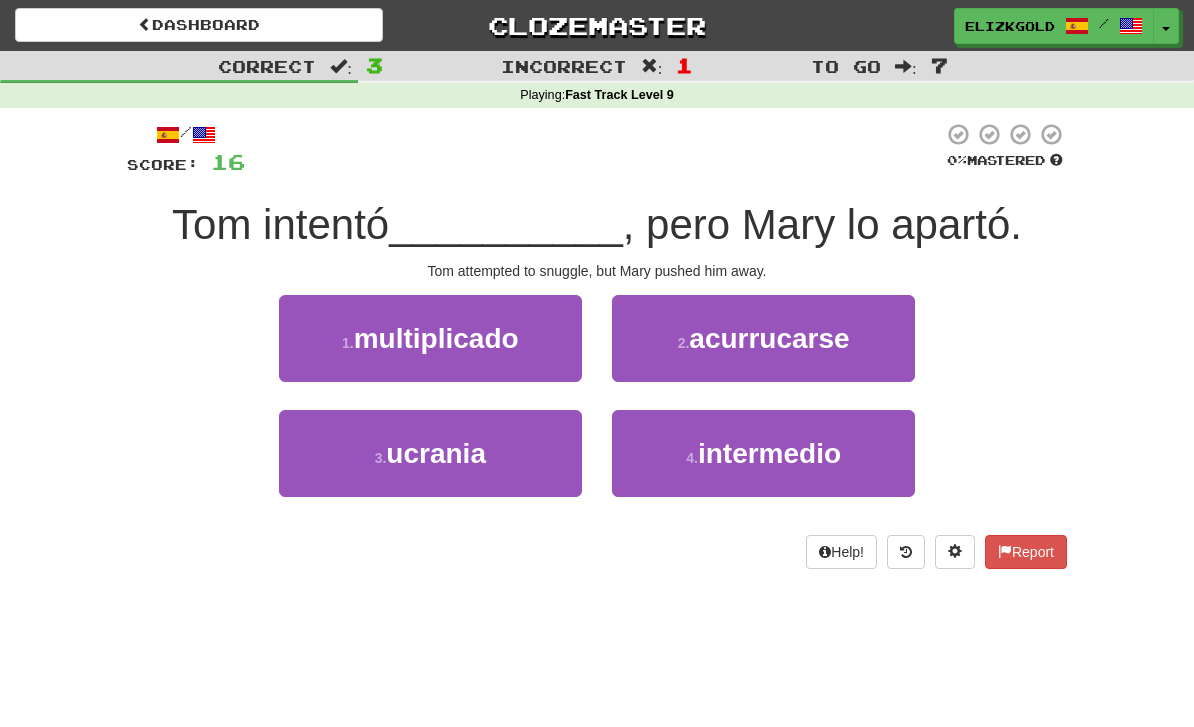 click on "2 .  acurrucarse" at bounding box center (763, 338) 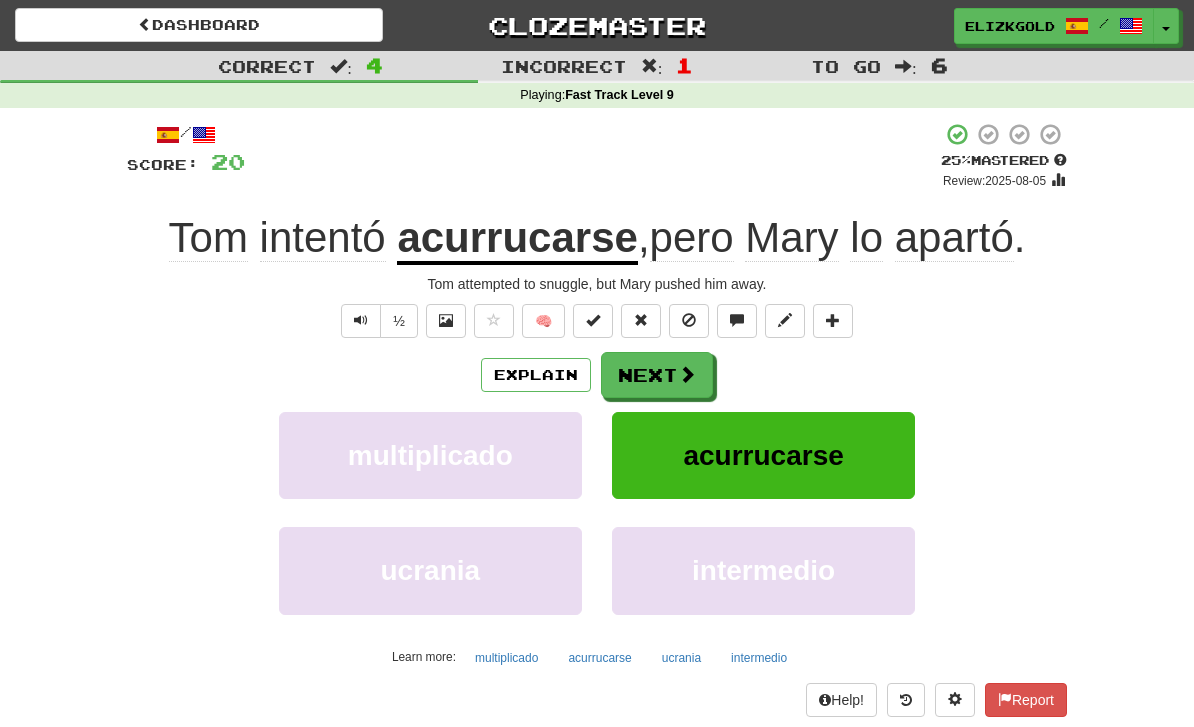 click on "Next" at bounding box center (657, 375) 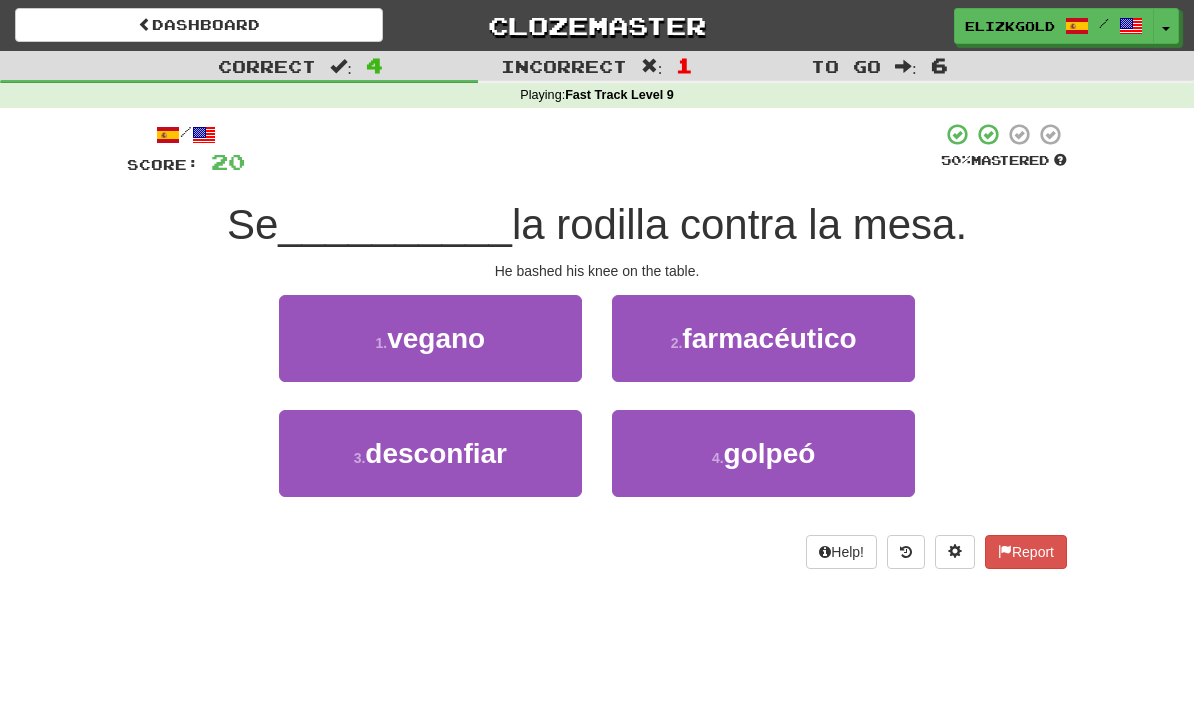 click on "4 .  golpeó" at bounding box center [763, 453] 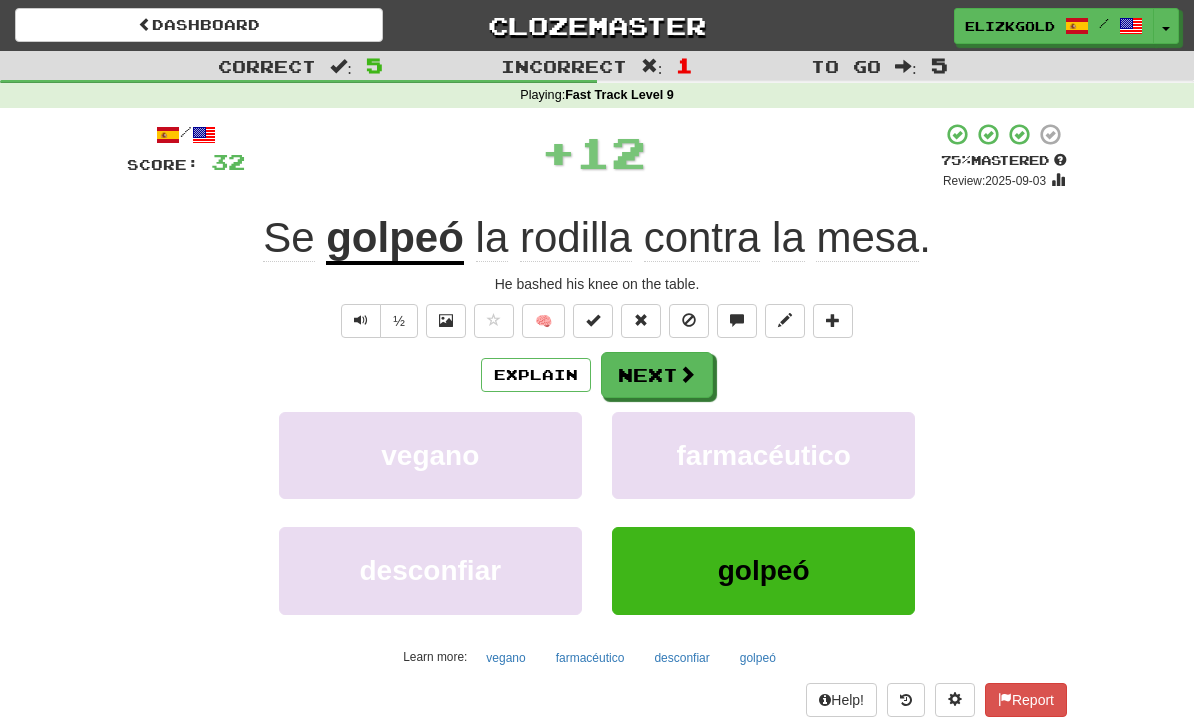click on "Next" at bounding box center [657, 375] 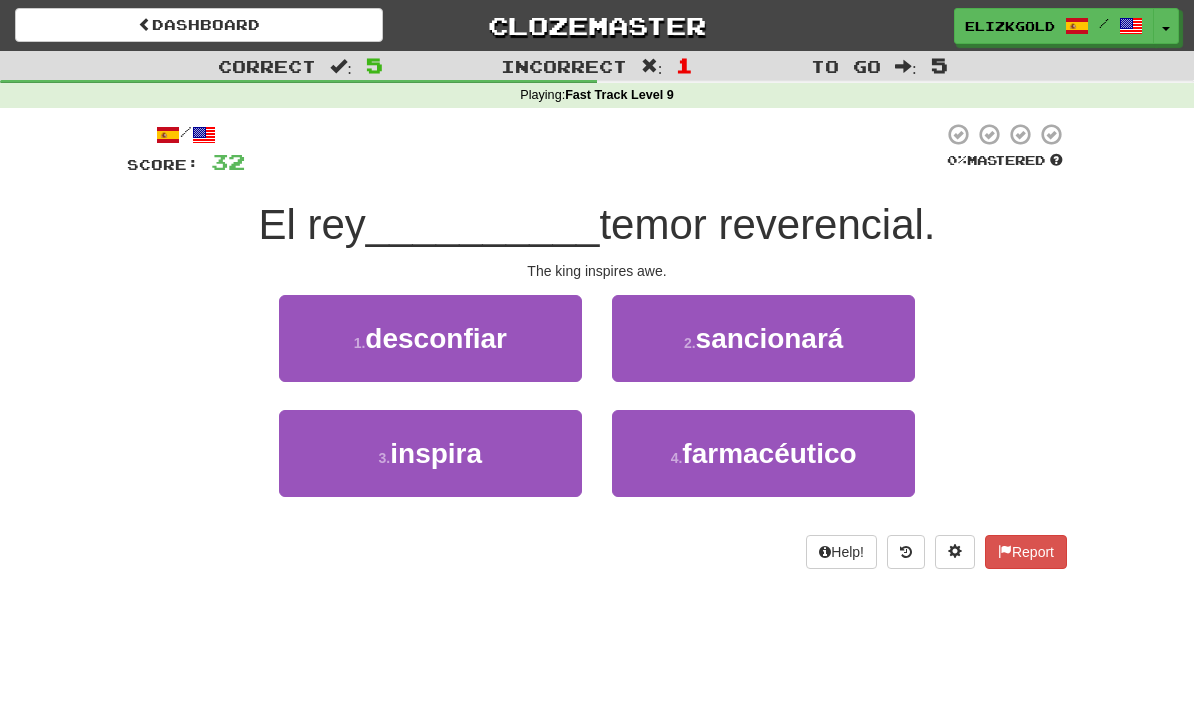 click on "3 .  inspira" at bounding box center (430, 453) 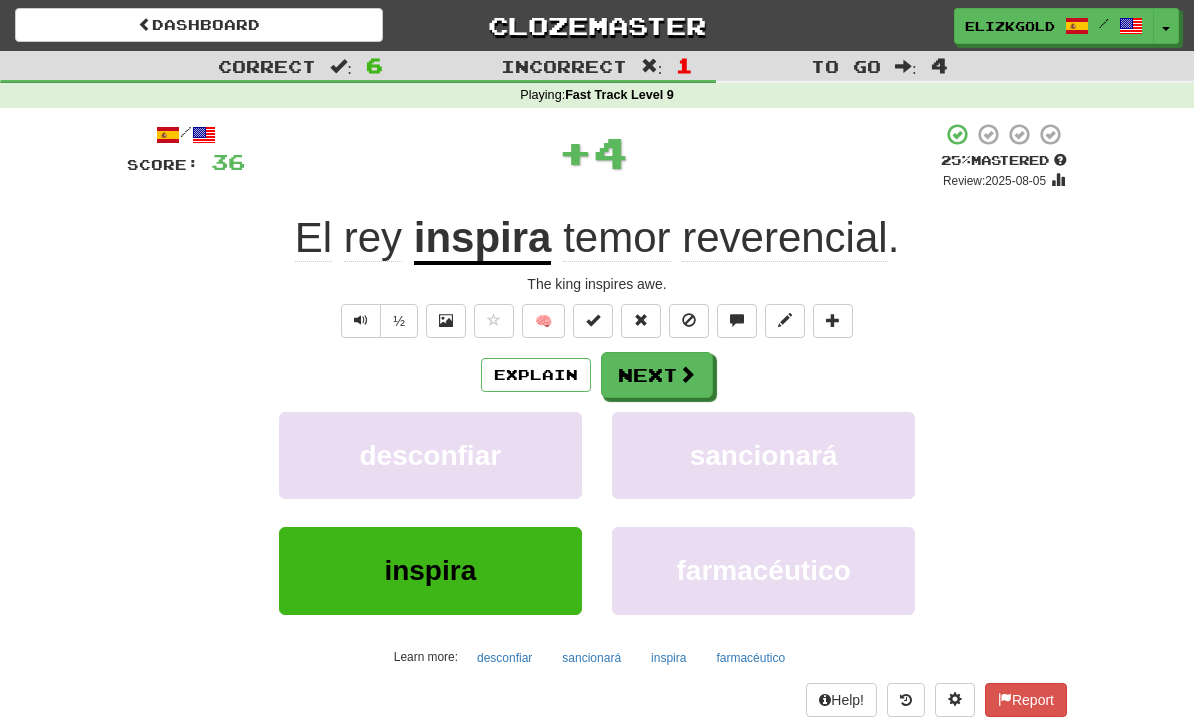 click on "Next" at bounding box center [657, 375] 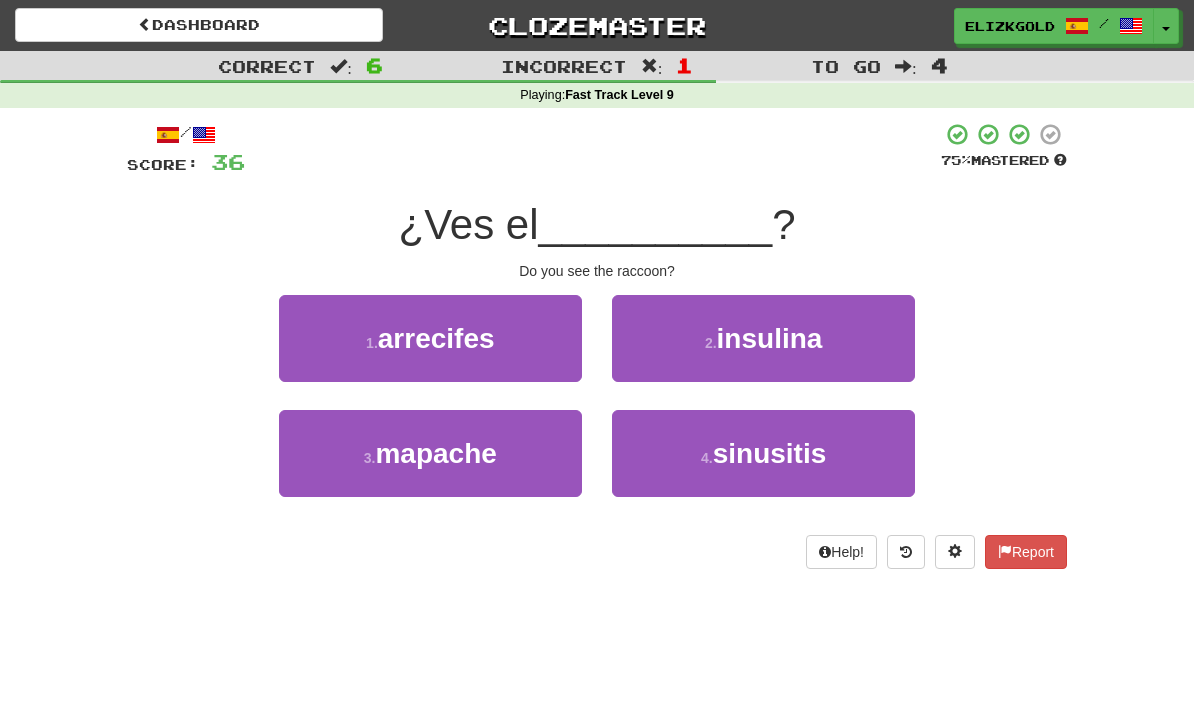 click on "3 .  mapache" at bounding box center (430, 453) 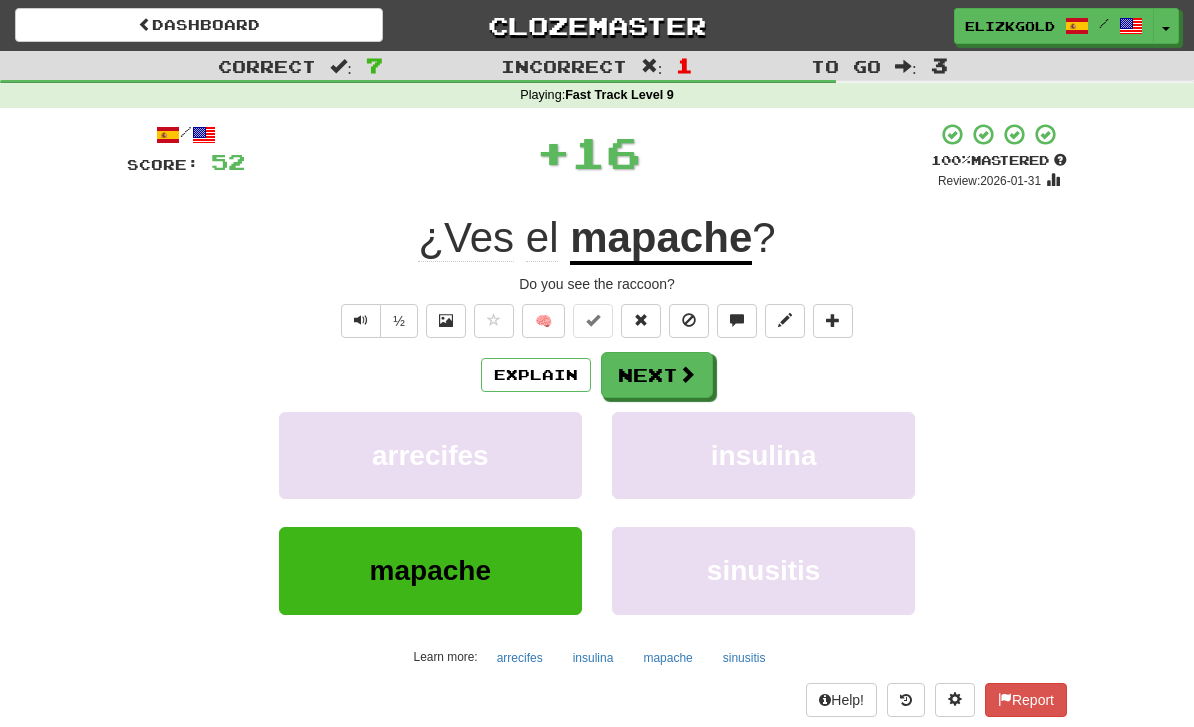 click on "Next" at bounding box center (657, 375) 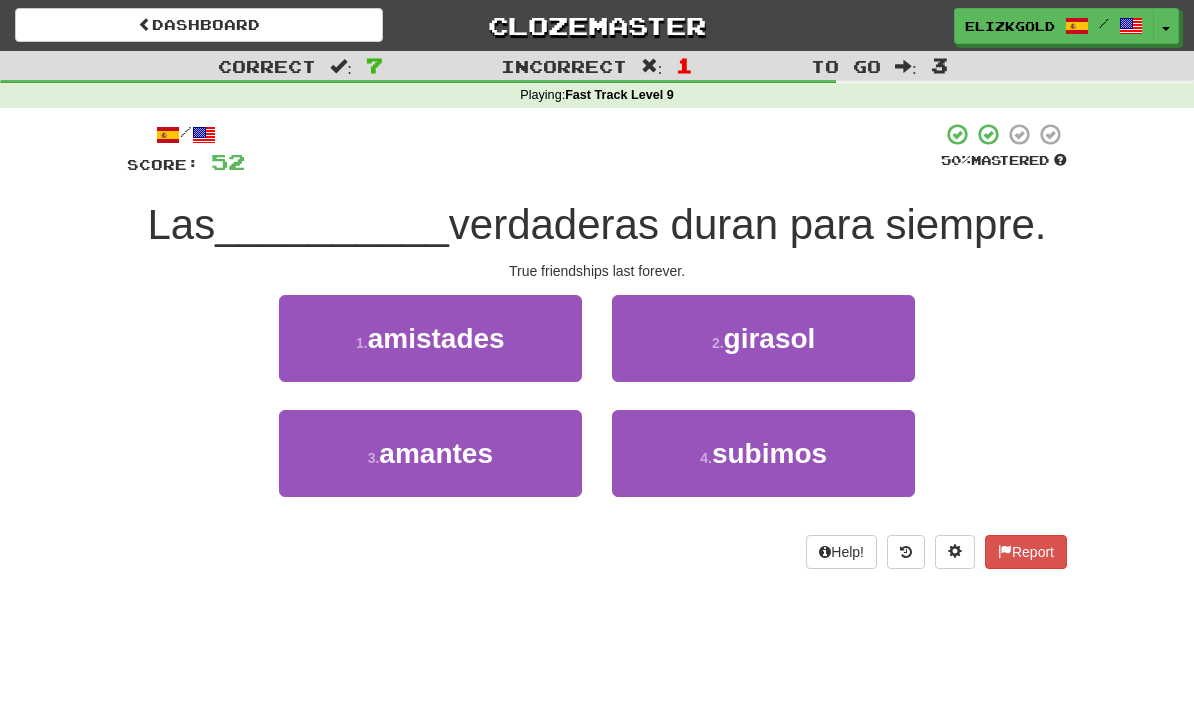 click on "1 .  amistades" at bounding box center (430, 338) 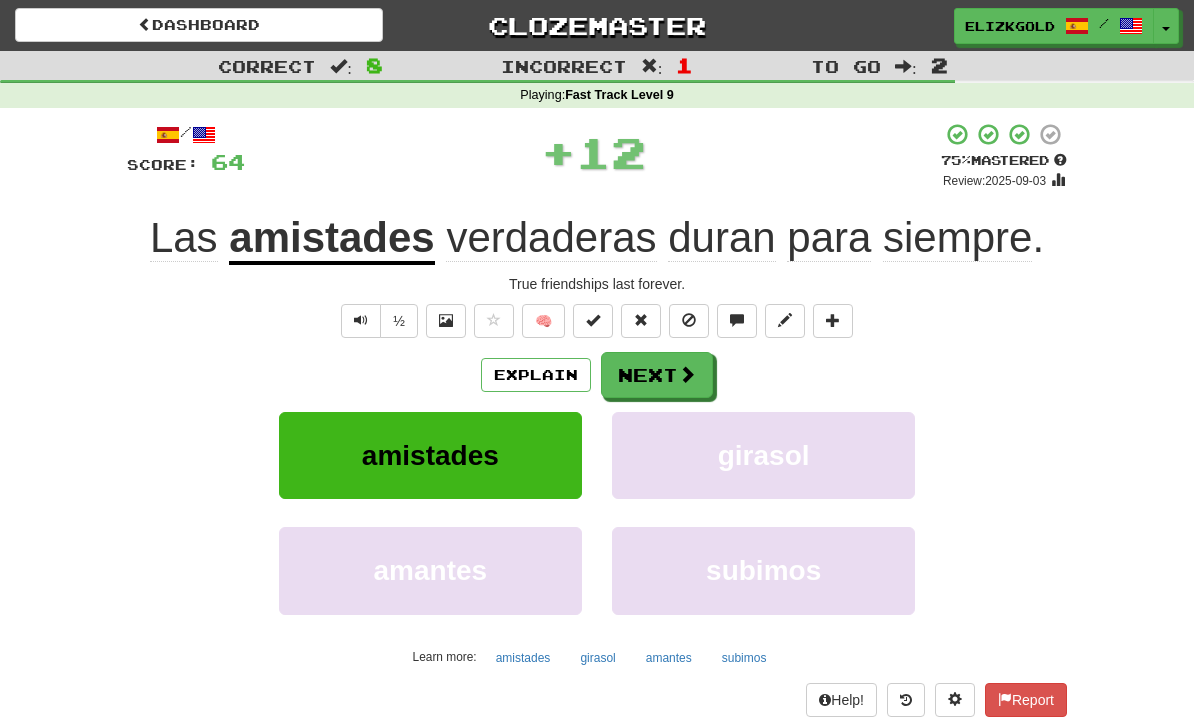 click on "Next" at bounding box center (657, 375) 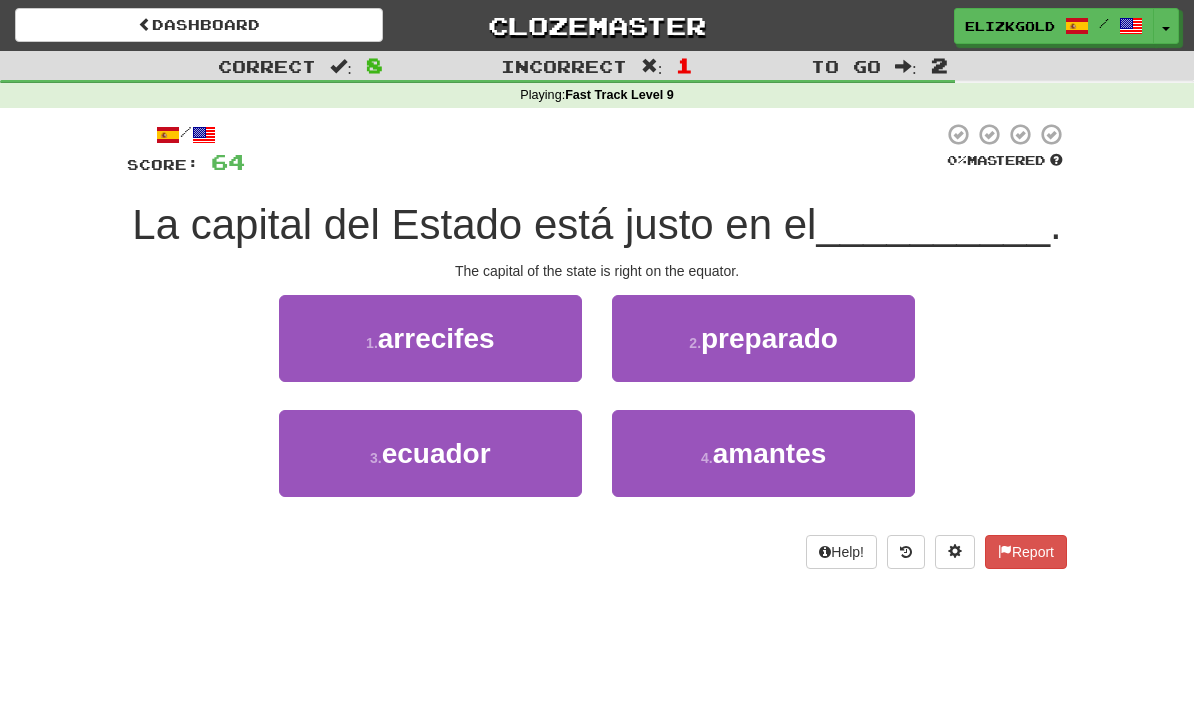 click on "2 .  preparado" at bounding box center (763, 338) 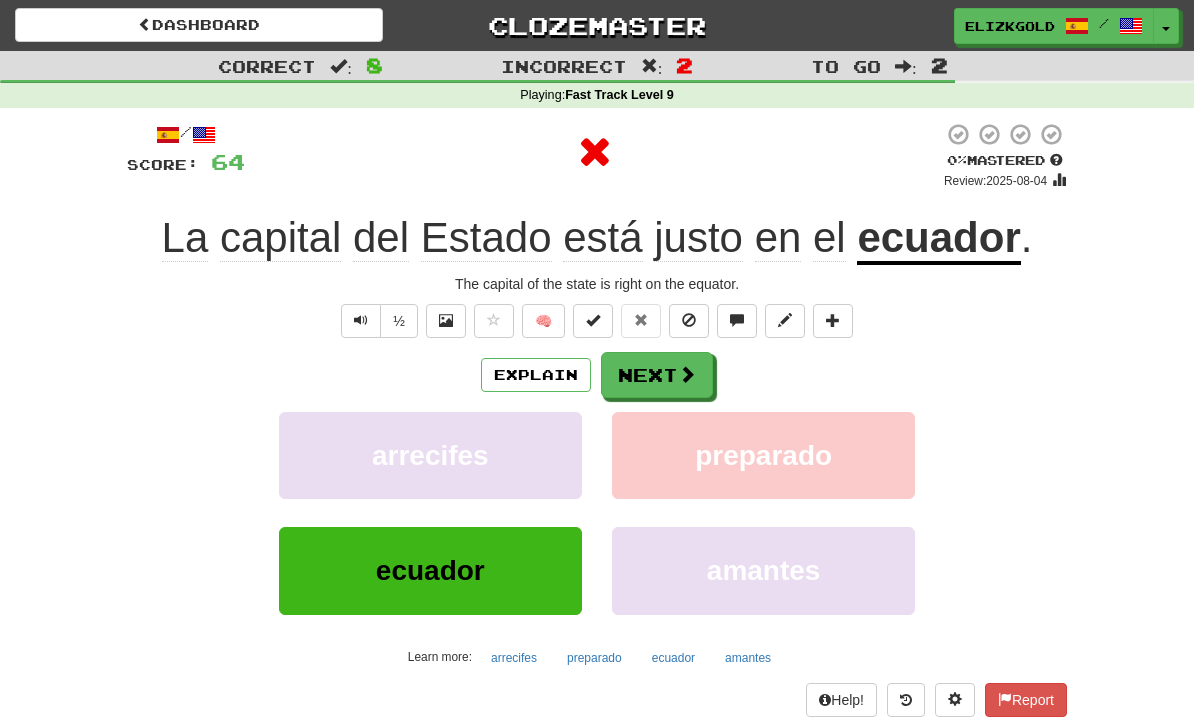 click on "Next" at bounding box center [657, 375] 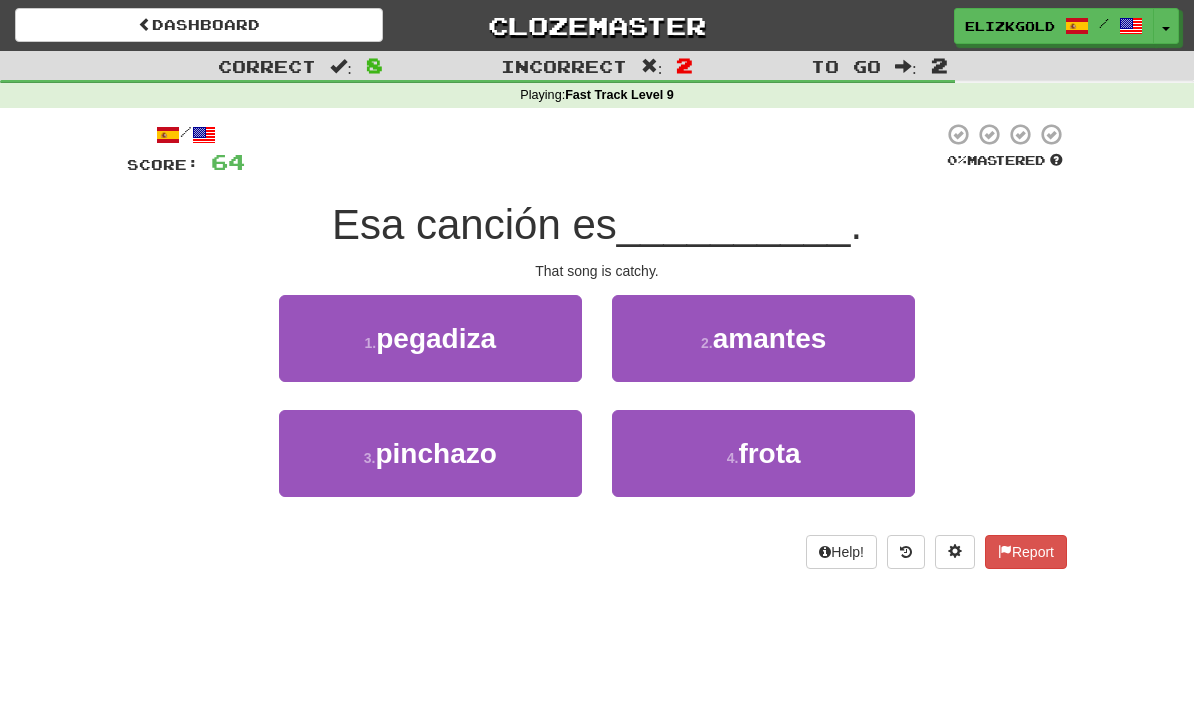click on "1 .  pegadiza" at bounding box center (430, 338) 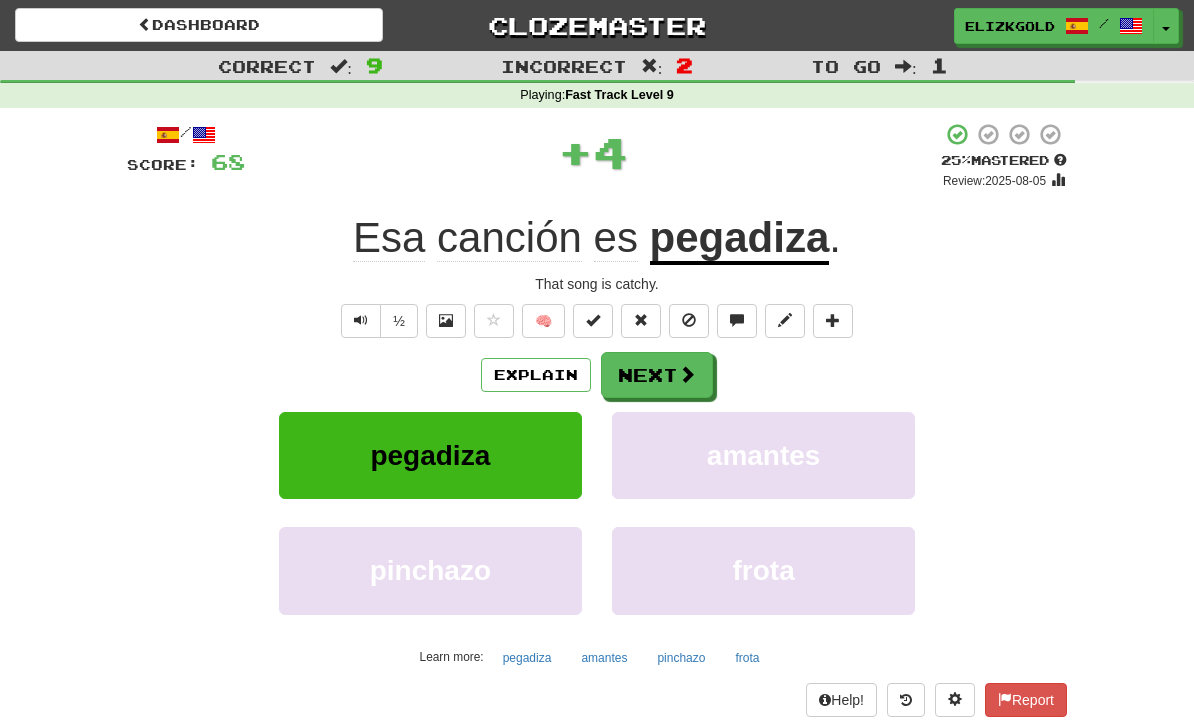 click on "Next" at bounding box center [657, 375] 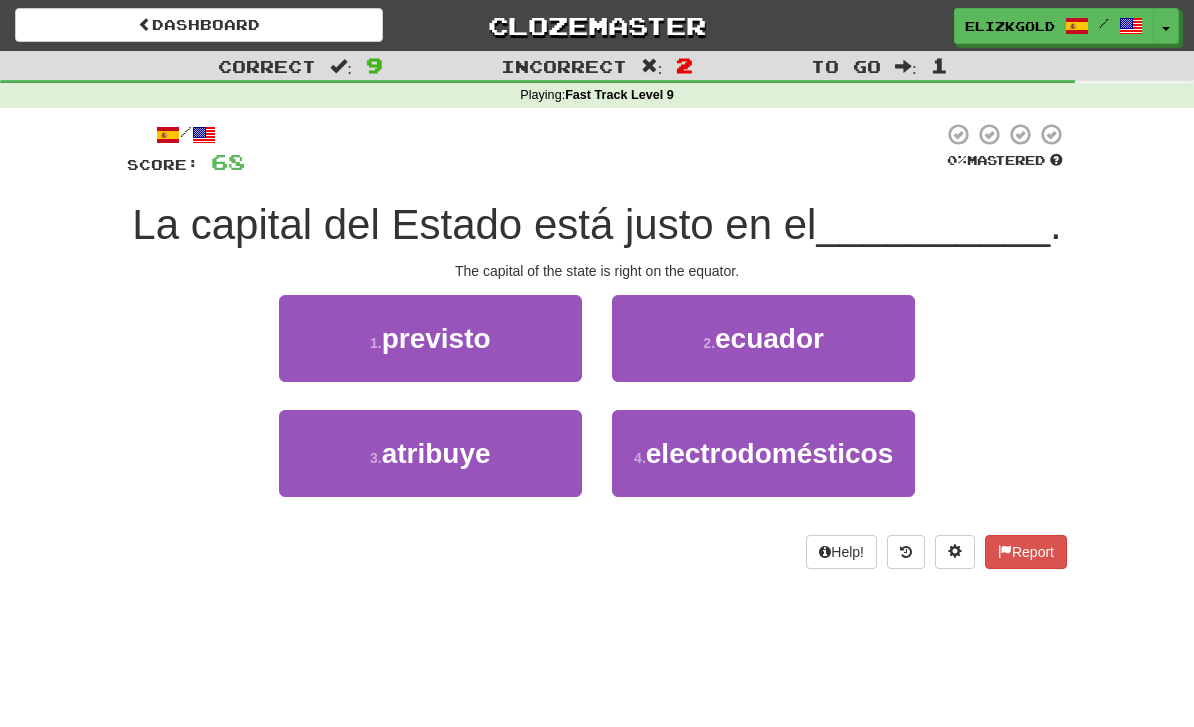 click on "2 .  ecuador" at bounding box center (763, 338) 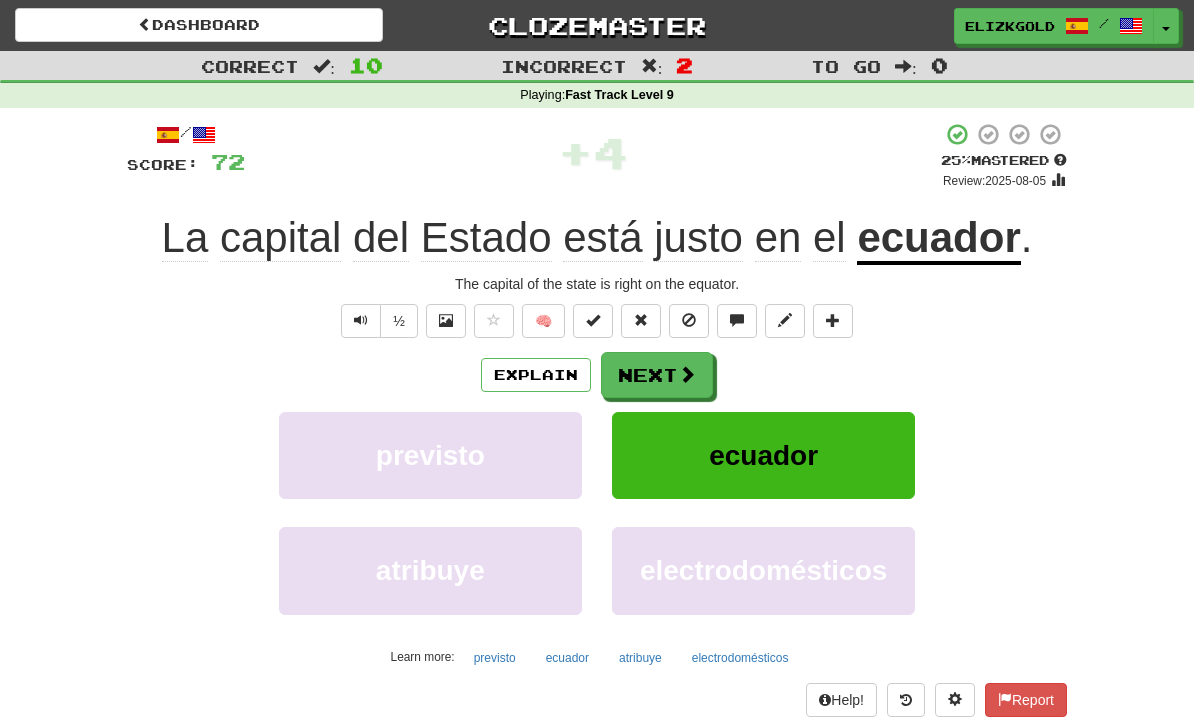 click on "Next" at bounding box center [657, 375] 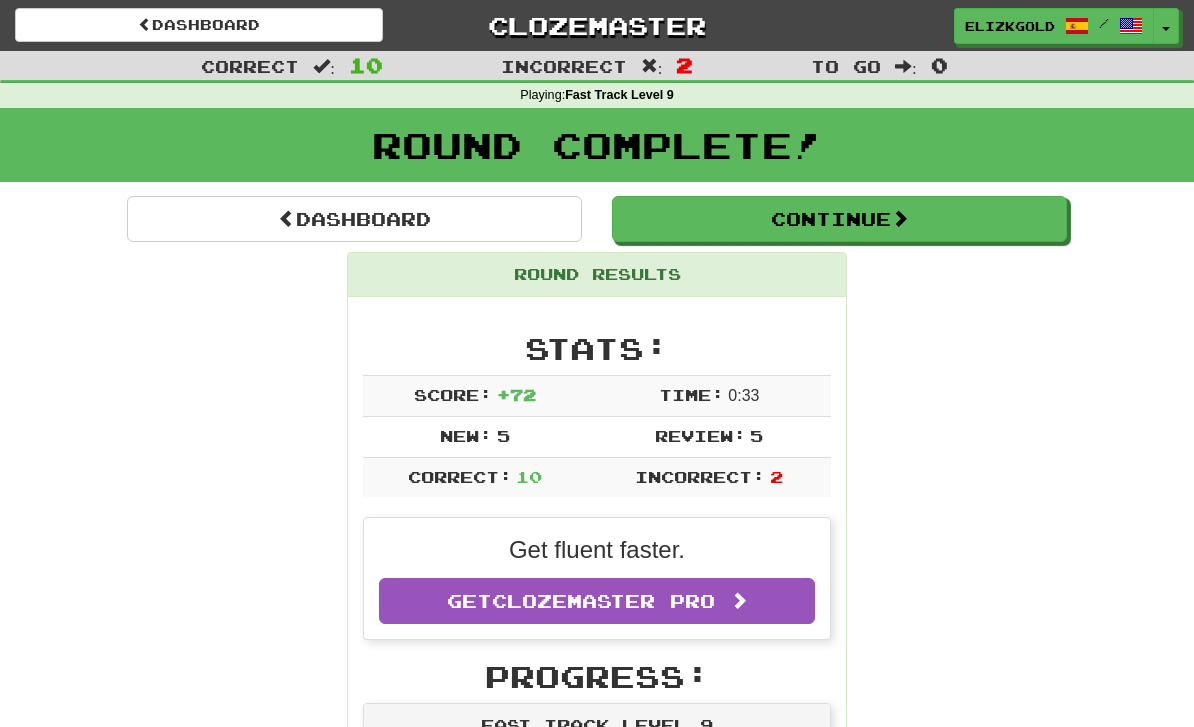 click on "Continue" at bounding box center (839, 219) 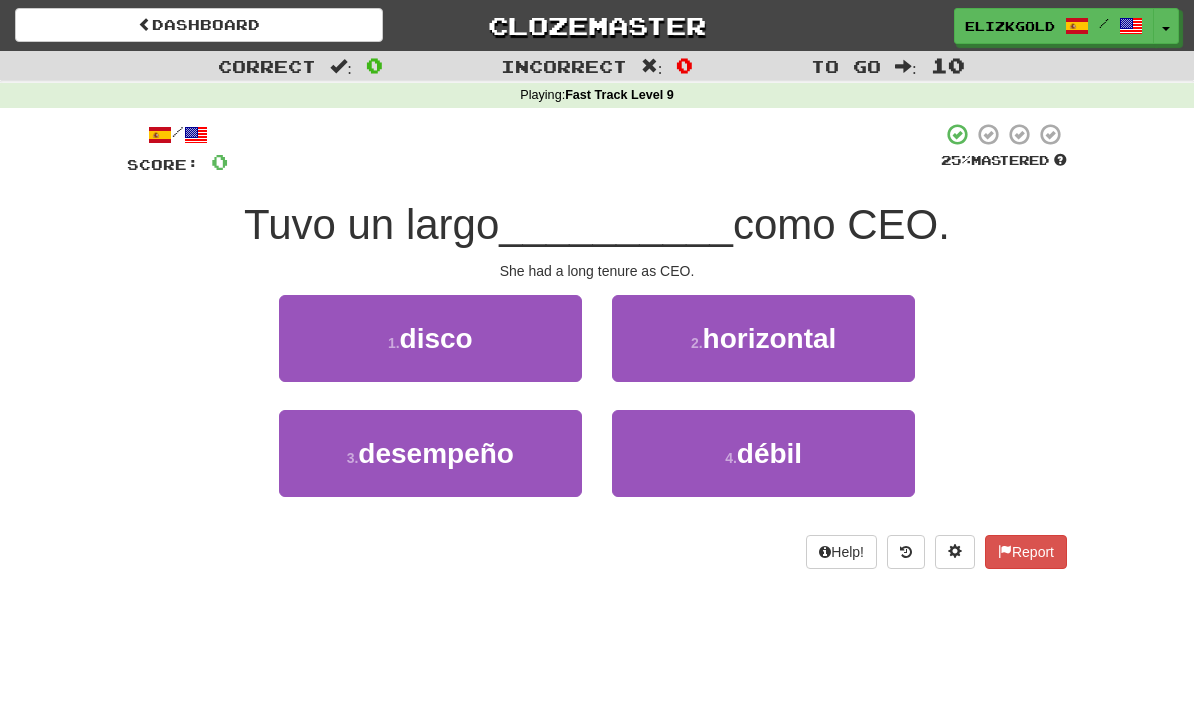 click on "3 .  desempeño" at bounding box center (430, 453) 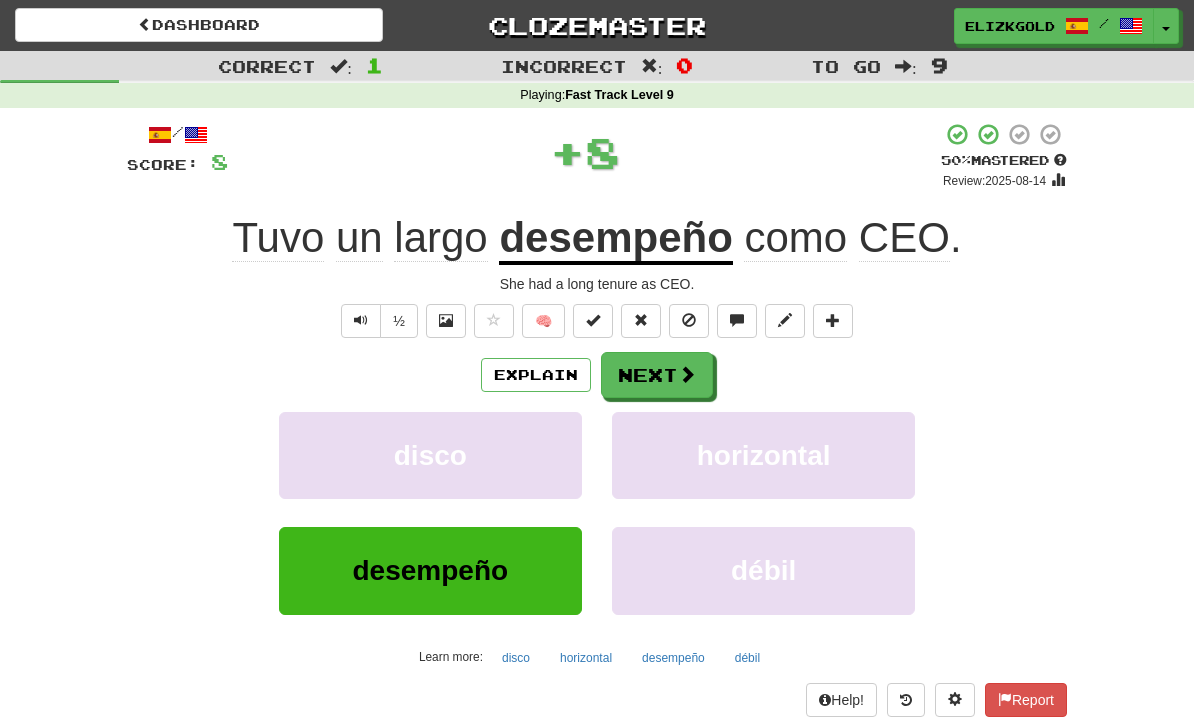 click on "/  Score:   8 + 8 50 %  Mastered Review:  2025-08-14 Tuvo   un   largo   desempeño   como   CEO . She had a long tenure as CEO. ½ 🧠 Explain Next disco horizontal desempeño débil Learn more: disco horizontal desempeño débil  Help!  Report" at bounding box center [597, 419] 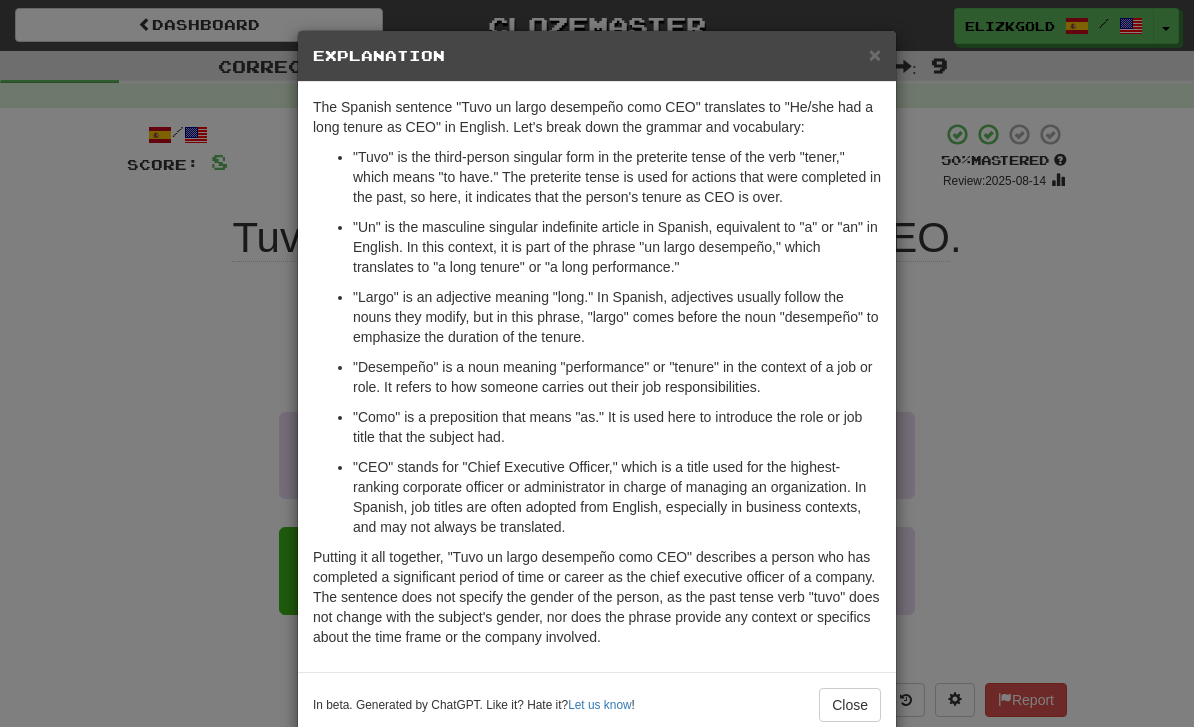 click on "× Explanation The Spanish sentence "Tuvo un largo desempeño como CEO" translates to "He/she had a long tenure as CEO" in English. Let's break down the grammar and vocabulary:
"Tuvo" is the third-person singular form in the preterite tense of the verb "tener," which means "to have." The preterite tense is used for actions that were completed in the past, so here, it indicates that the person's tenure as CEO is over.
"Un" is the masculine singular indefinite article in Spanish, equivalent to "a" or "an" in English. In this context, it is part of the phrase "un largo desempeño," which translates to "a long tenure" or "a long performance."
"Largo" is an adjective meaning "long." In Spanish, adjectives usually follow the nouns they modify, but in this phrase, "largo" comes before the noun "desempeño" to emphasize the duration of the tenure.
"Como" is a preposition that means "as." It is used here to introduce the role or job title that the subject had.
Let us know !" at bounding box center [597, 363] 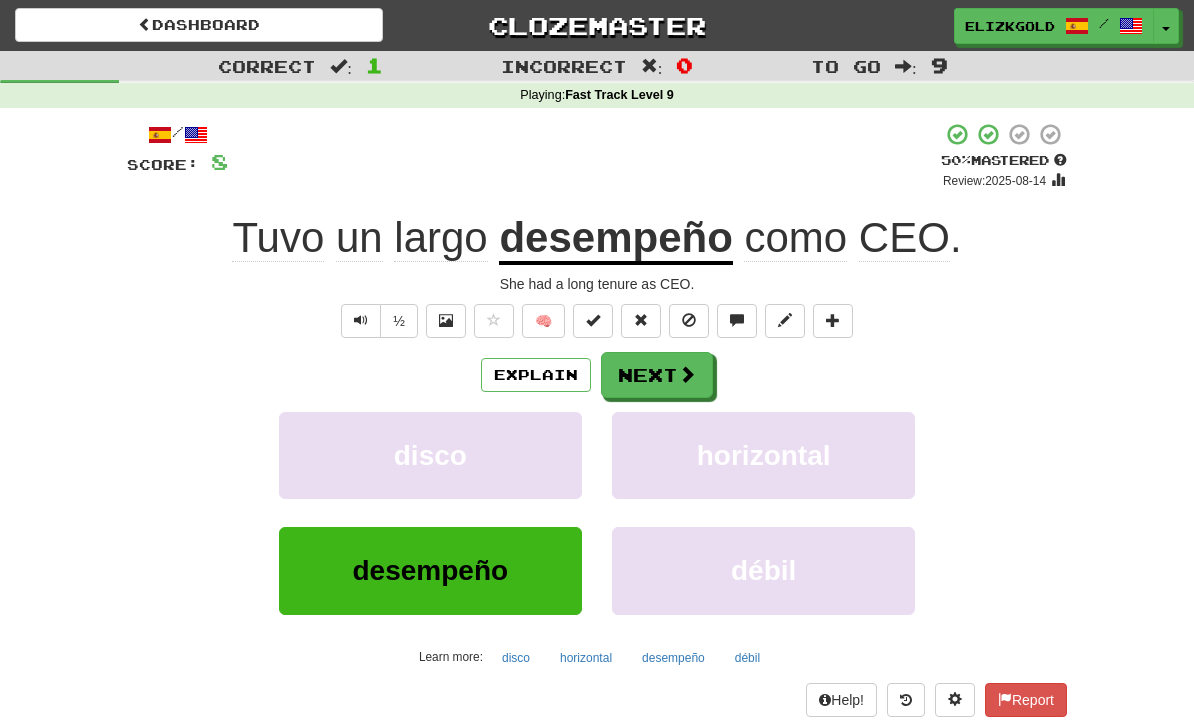 click at bounding box center (687, 374) 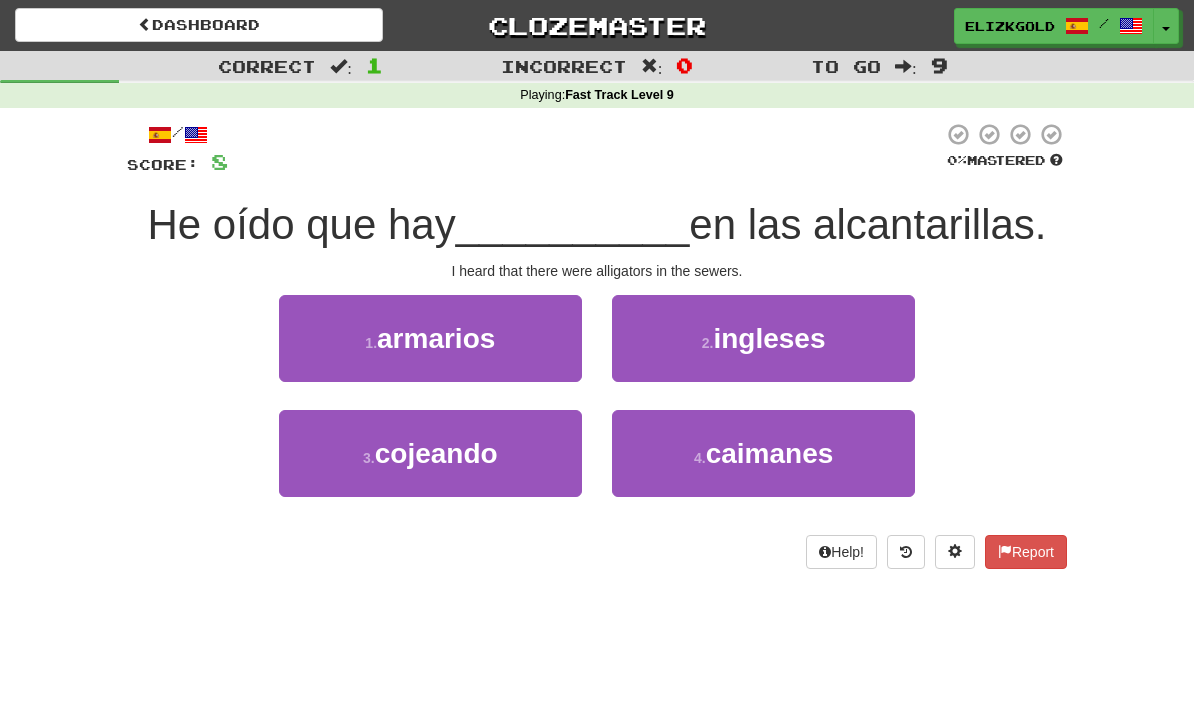 click on "4 .  caimanes" at bounding box center [763, 453] 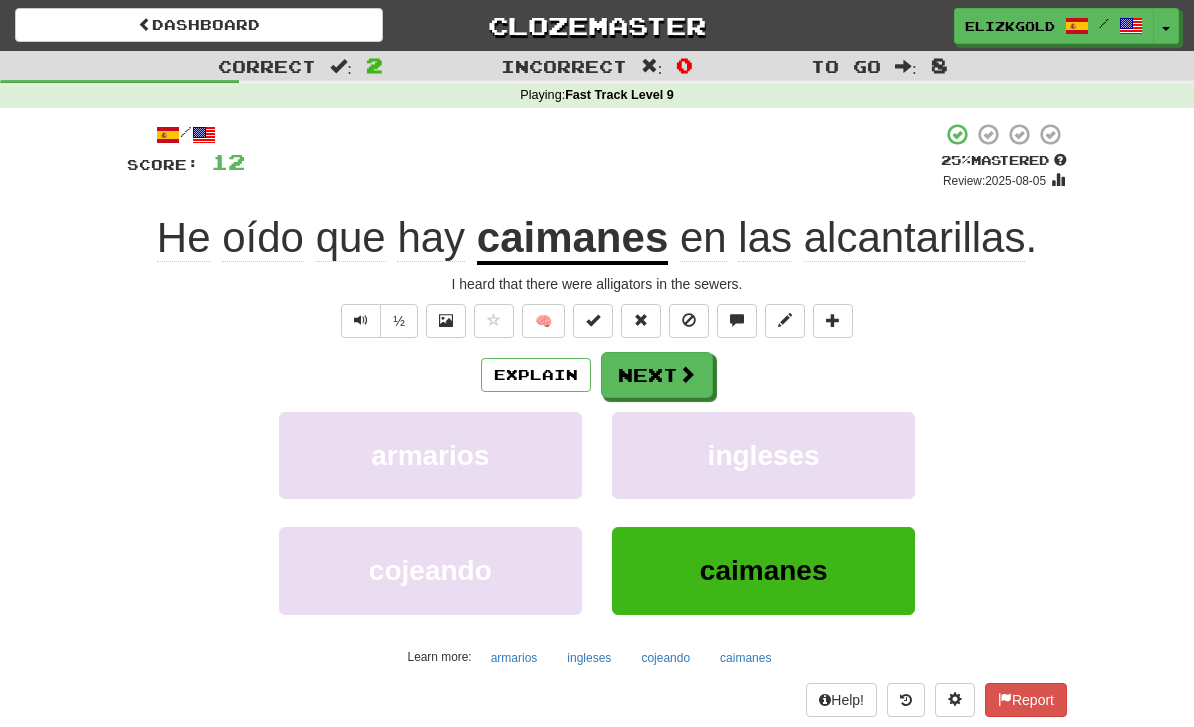 click at bounding box center [687, 374] 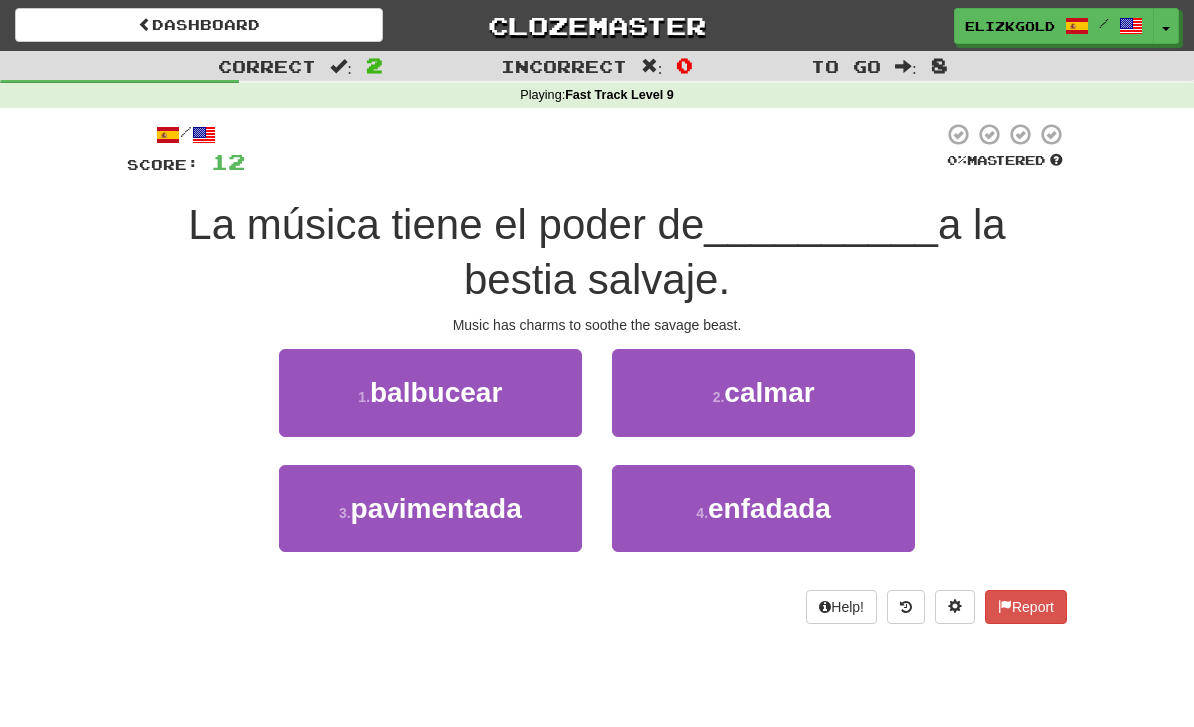 click on "2 .  calmar" at bounding box center (763, 392) 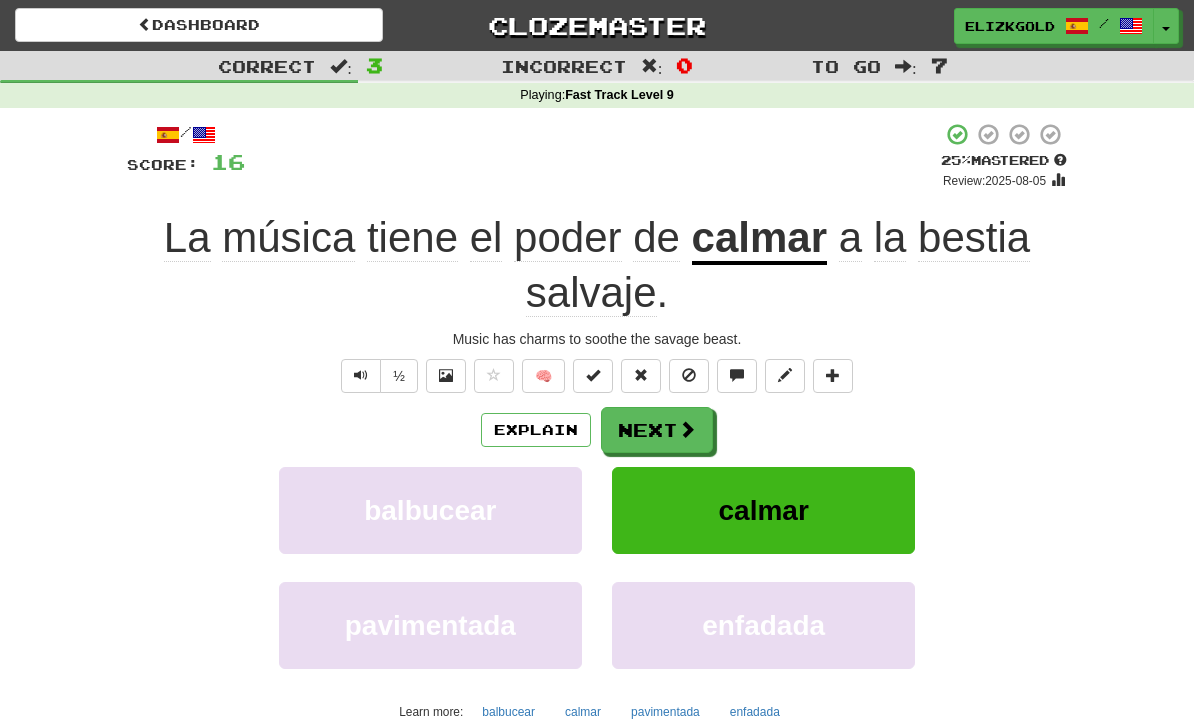 click on "Next" at bounding box center [657, 430] 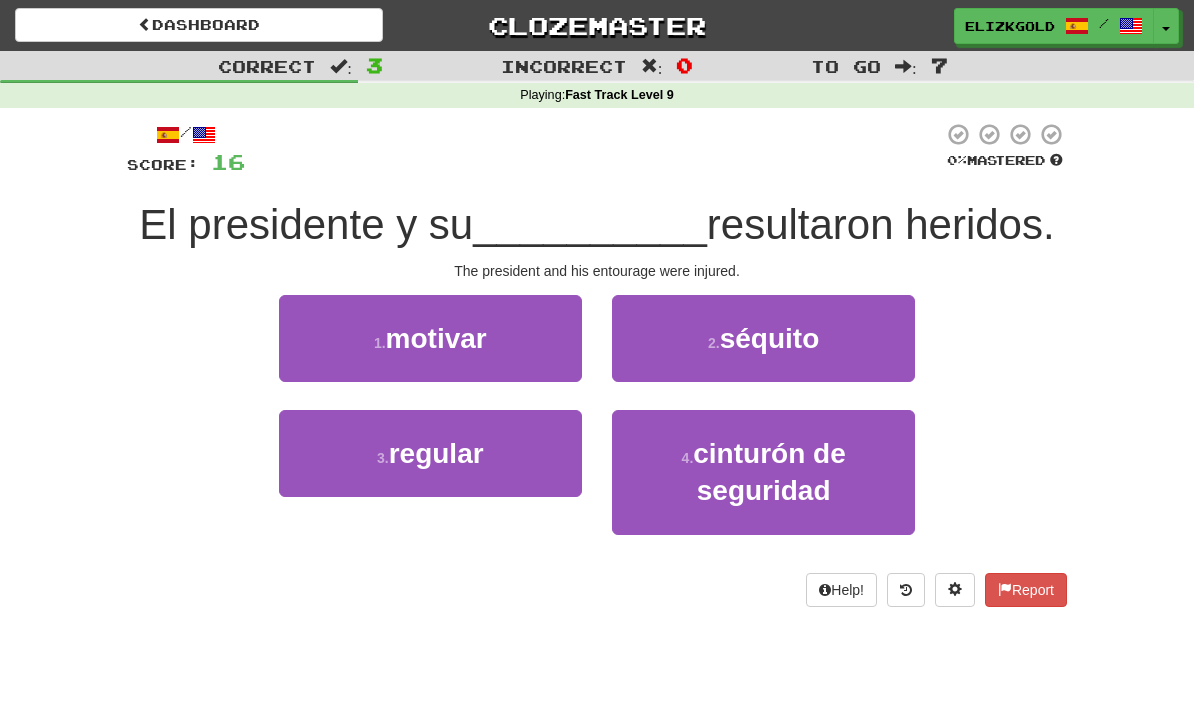 click on "2 .  séquito" at bounding box center [763, 338] 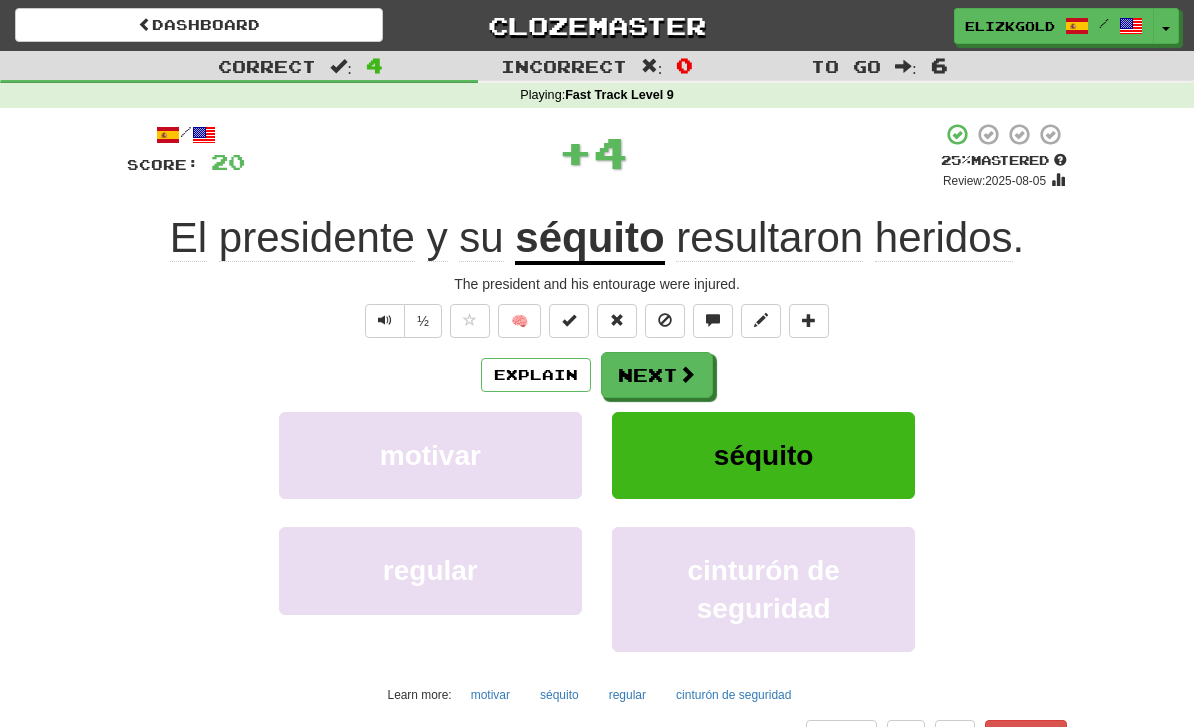 click on "Explain" at bounding box center (536, 375) 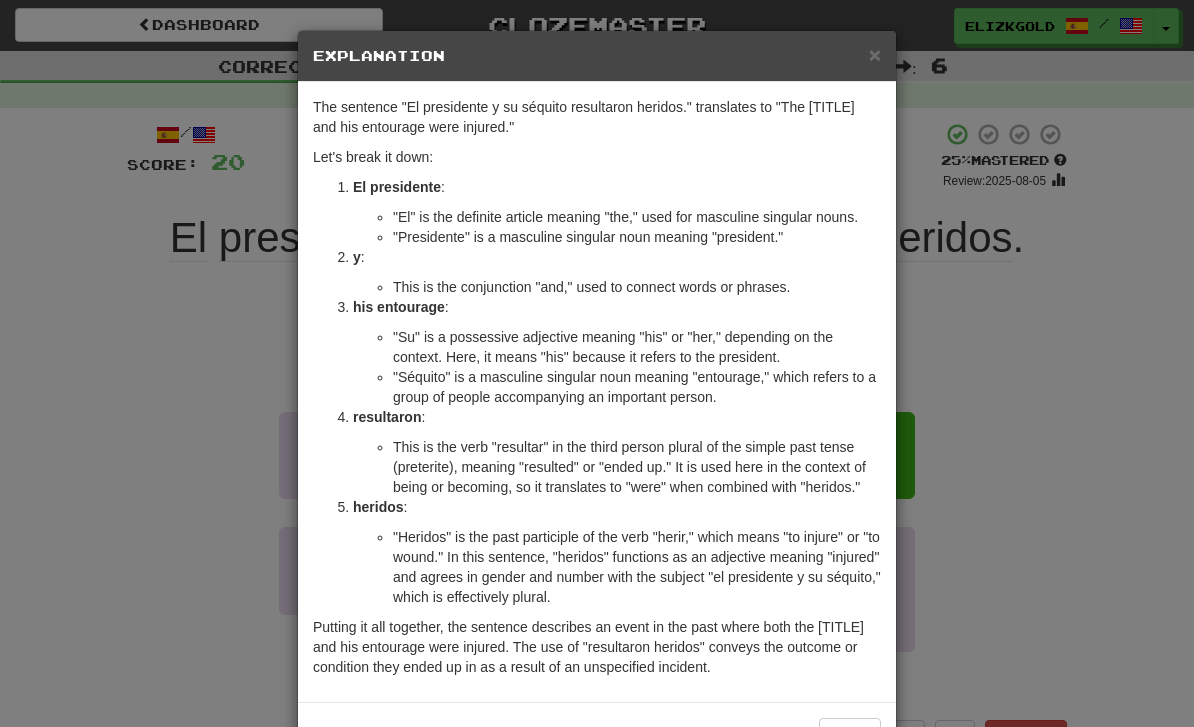 click on "× Explanation The sentence "El presidente y su séquito resultaron heridos." translates to "The [TITLE] and his entourage were injured."
Let's break it down:
El presidente :
"El" is the definite article meaning "the," used for masculine singular nouns.
"Presidente" is a masculine singular noun meaning "president."
y :
This is the conjunction "and," used to connect words or phrases.
su séquito :
"Su" is a possessive adjective meaning "his" or "her," depending on the context. Here, it means "his" because it refers to the president.
"Séquito" is a masculine singular noun meaning "entourage," which refers to a group of people accompanying an important person.
resultaron :
This is the verb "resultar" in the third person plural of the simple past tense (preterite), meaning "resulted" or "ended up." It is used here in the context of being or becoming, so it translates to "were" when combined with "heridos."
heridos :
Let us know ! Close" at bounding box center [597, 363] 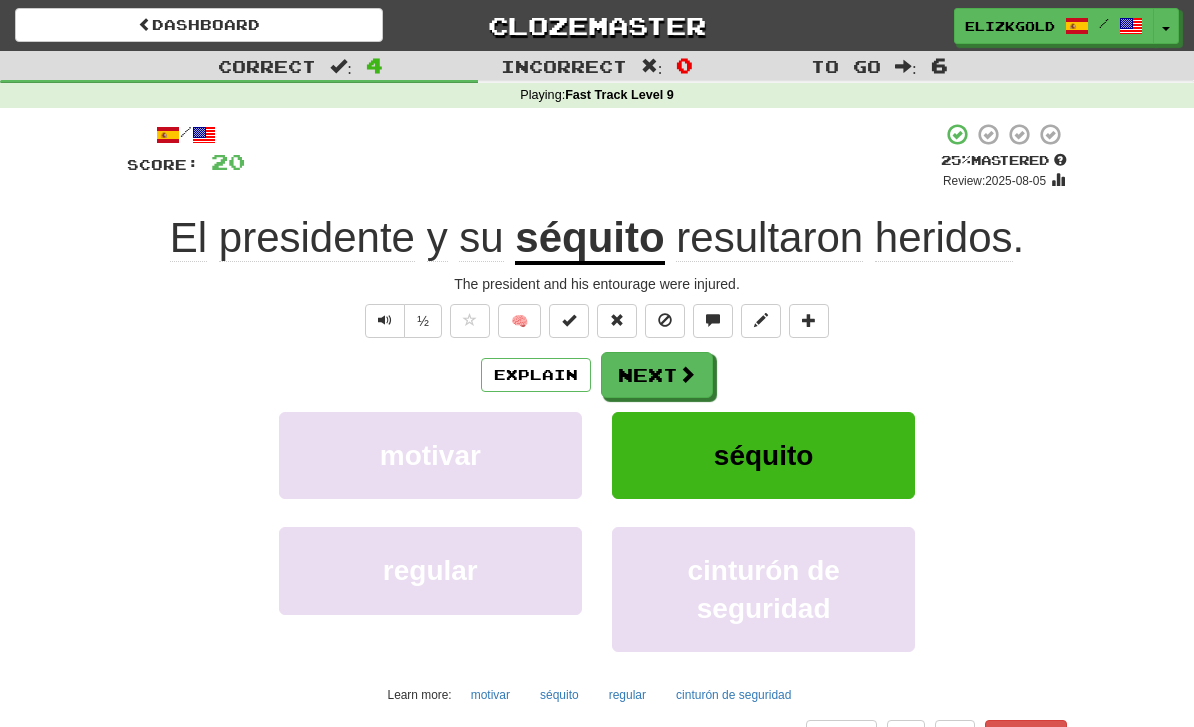 click at bounding box center [687, 374] 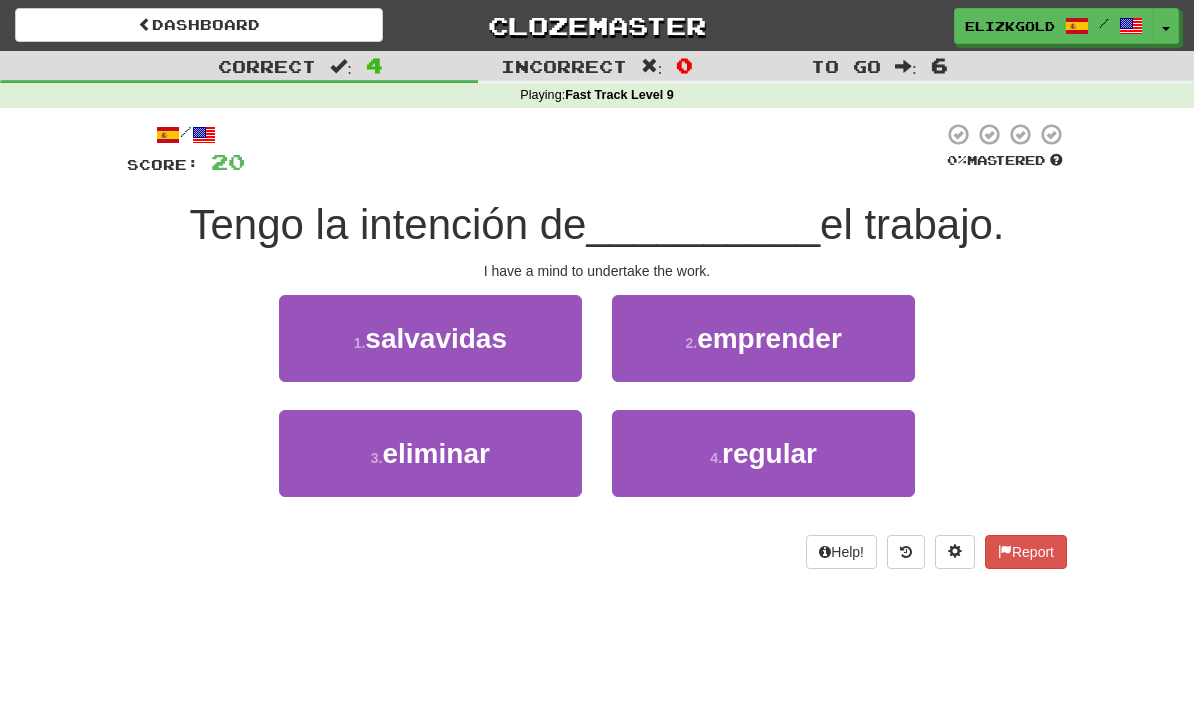 click on "2 .  emprender" at bounding box center (763, 338) 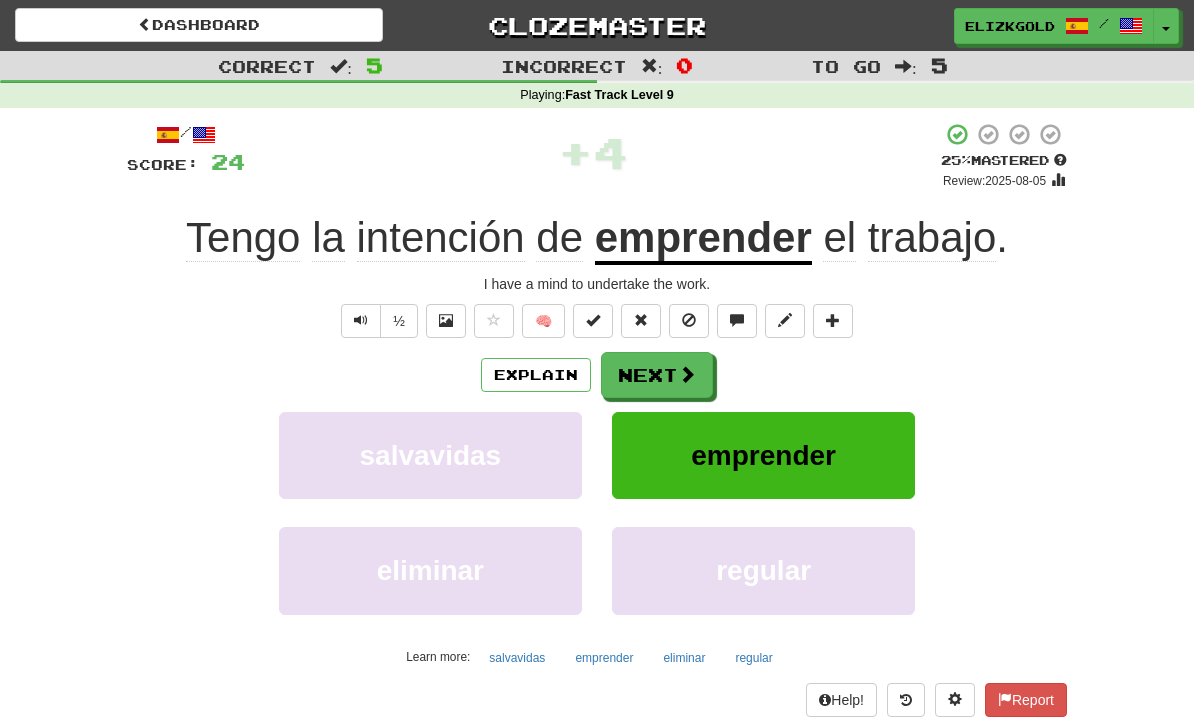 click on "Next" at bounding box center (657, 375) 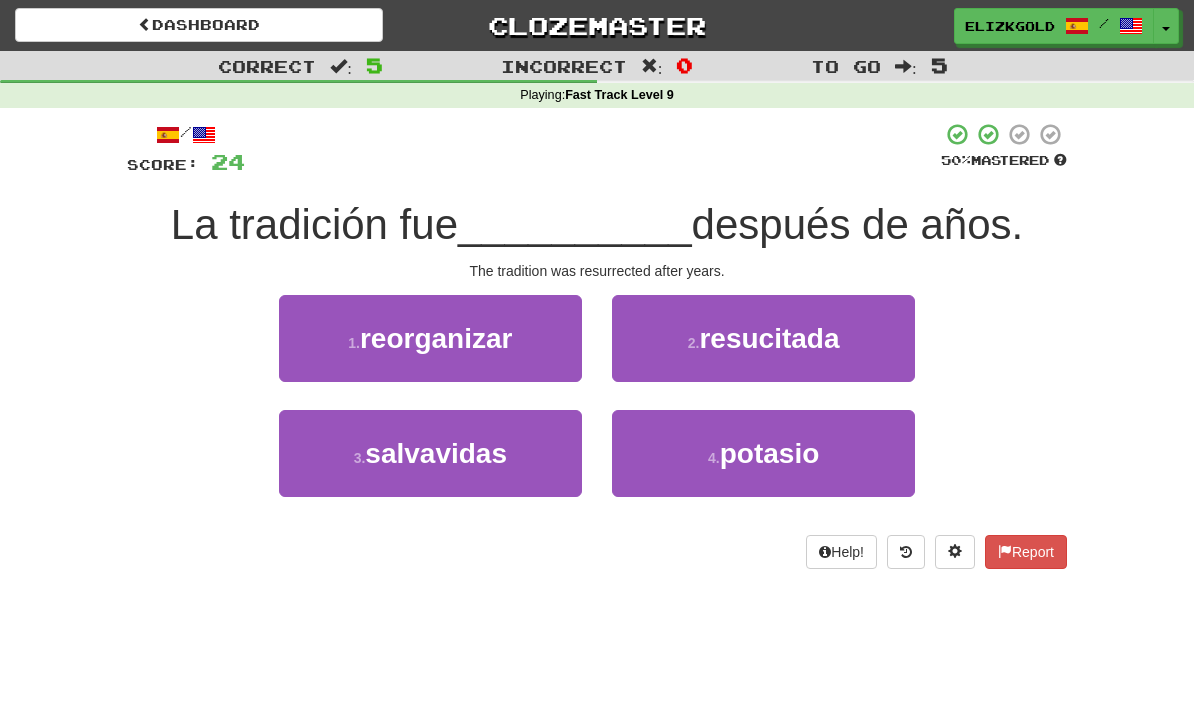 click on "2 .  resucitada" at bounding box center (763, 338) 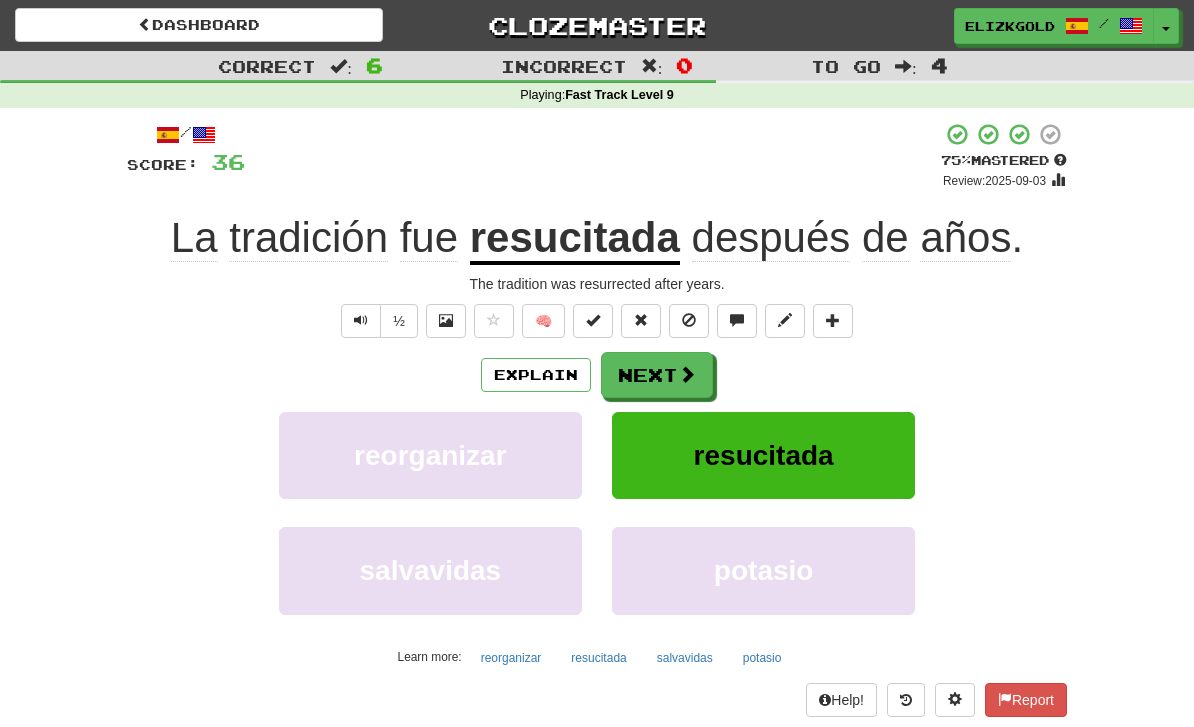 click at bounding box center [687, 374] 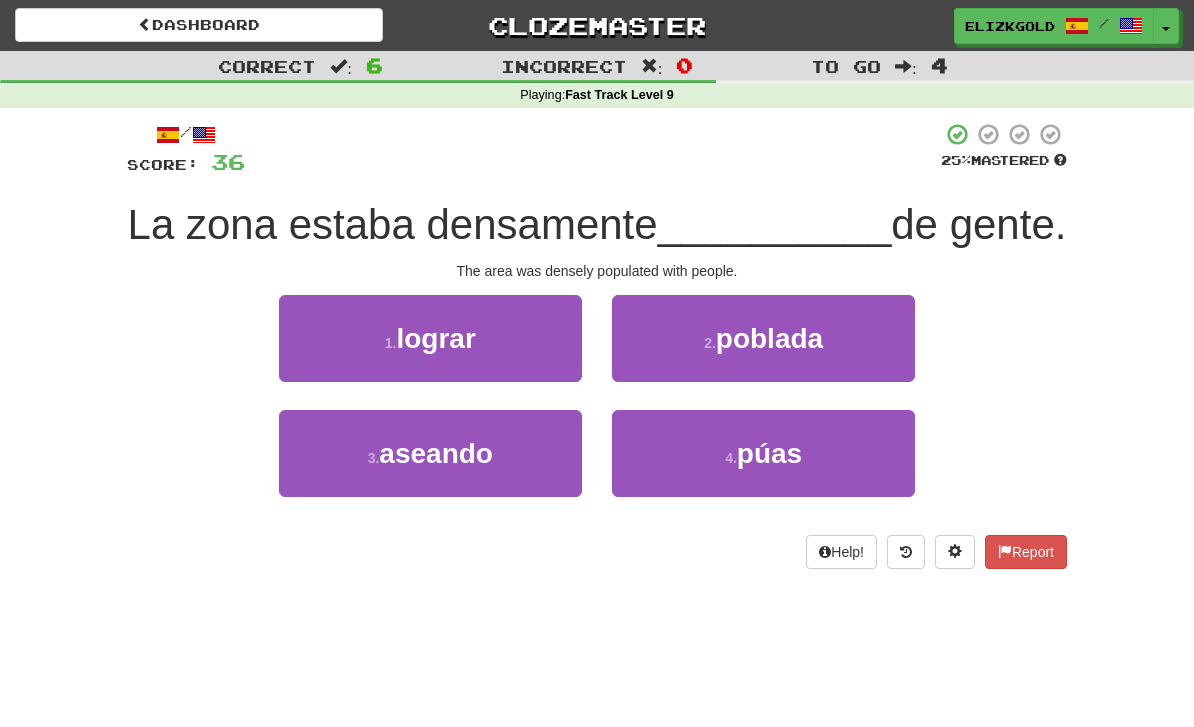 click on "2 .  poblada" at bounding box center [763, 338] 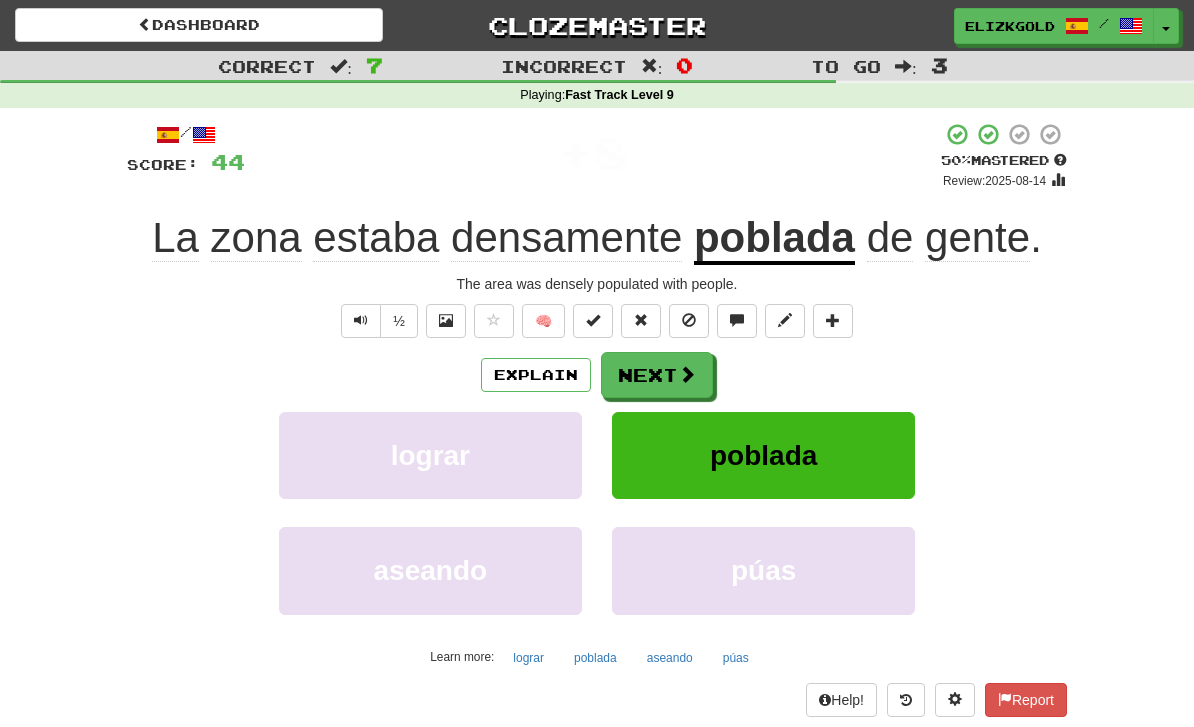 click on "Next" at bounding box center (657, 375) 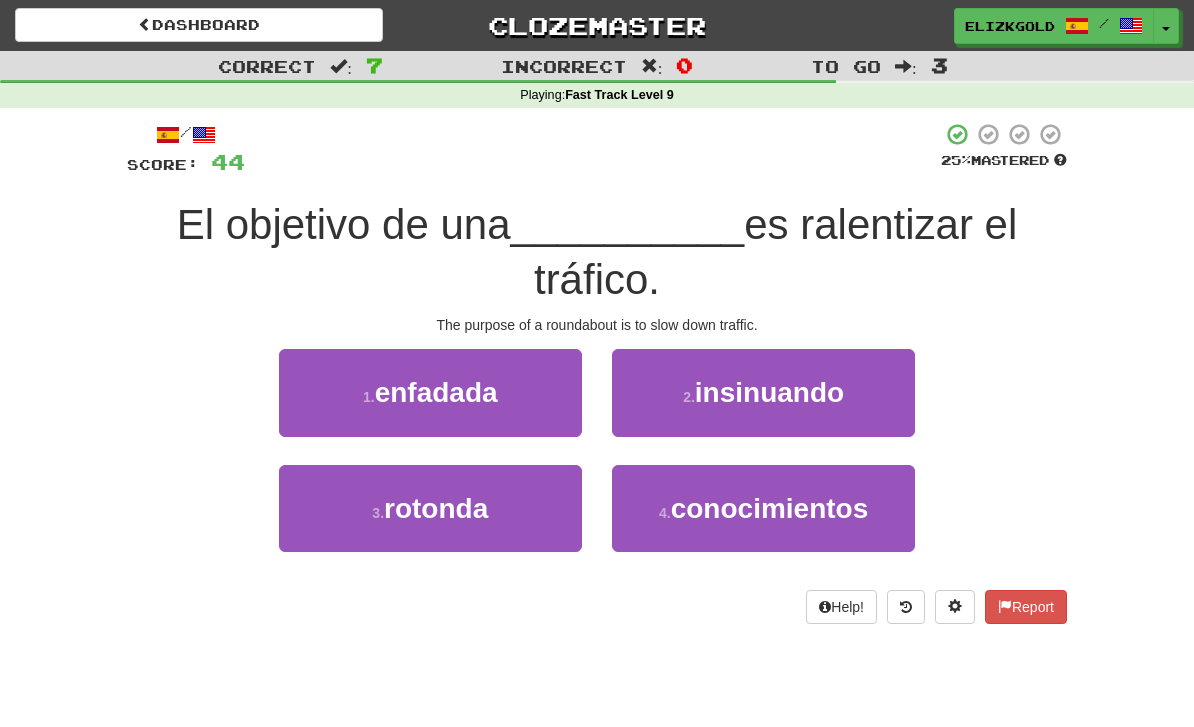 click on "3 .  rotonda" at bounding box center (430, 508) 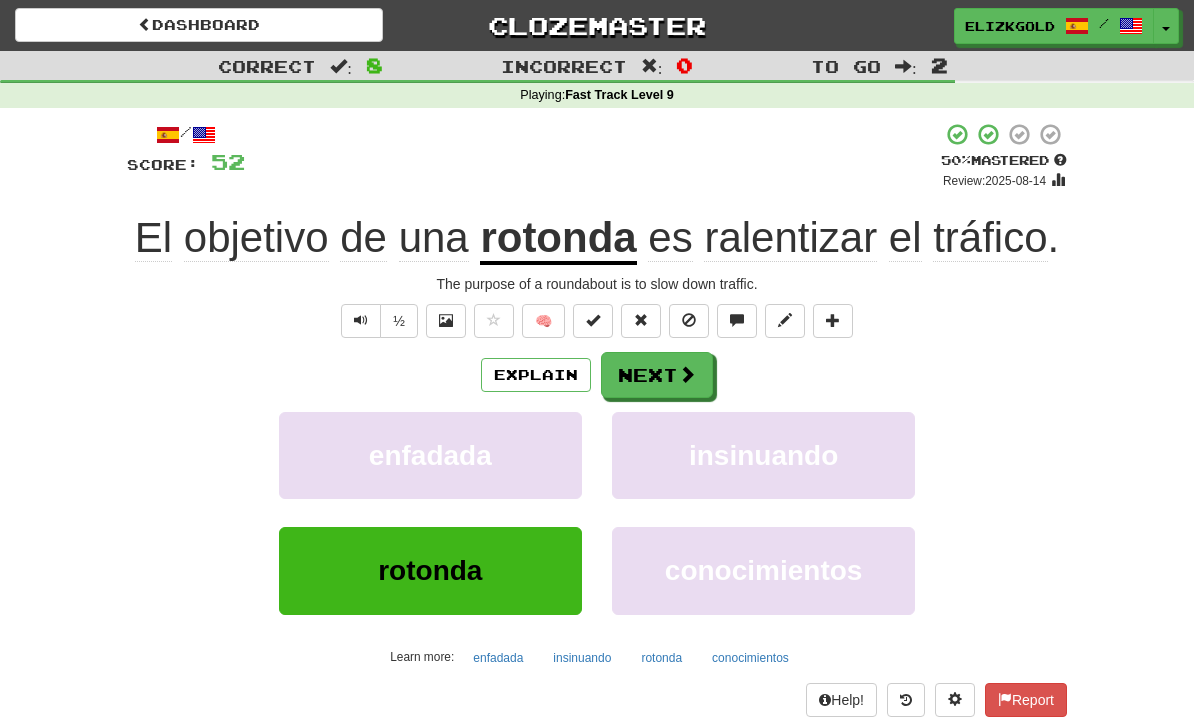 click at bounding box center [687, 374] 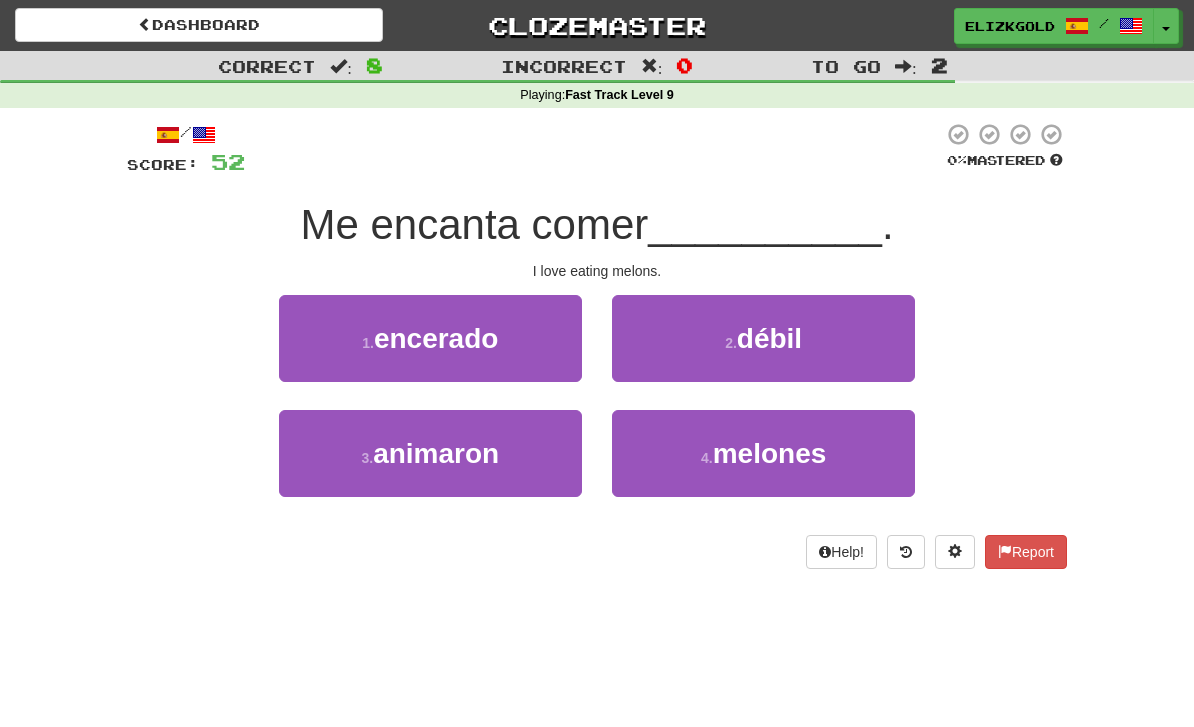 click on "4 .  melones" at bounding box center (763, 453) 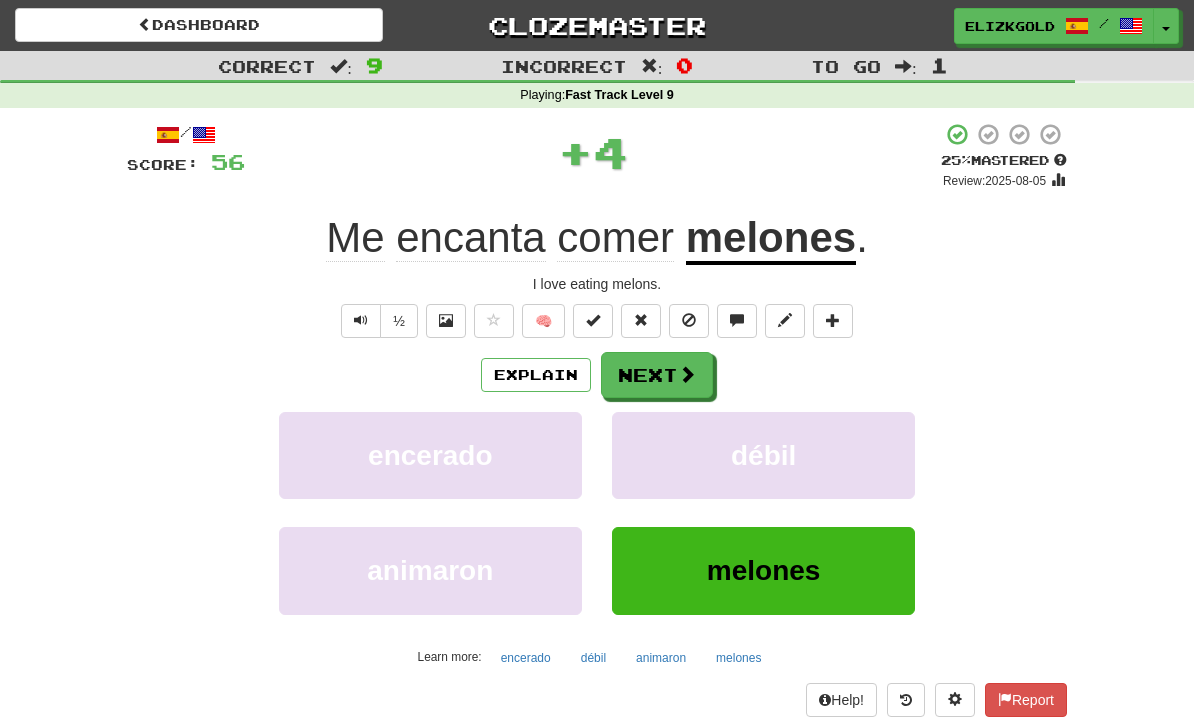 click at bounding box center [687, 374] 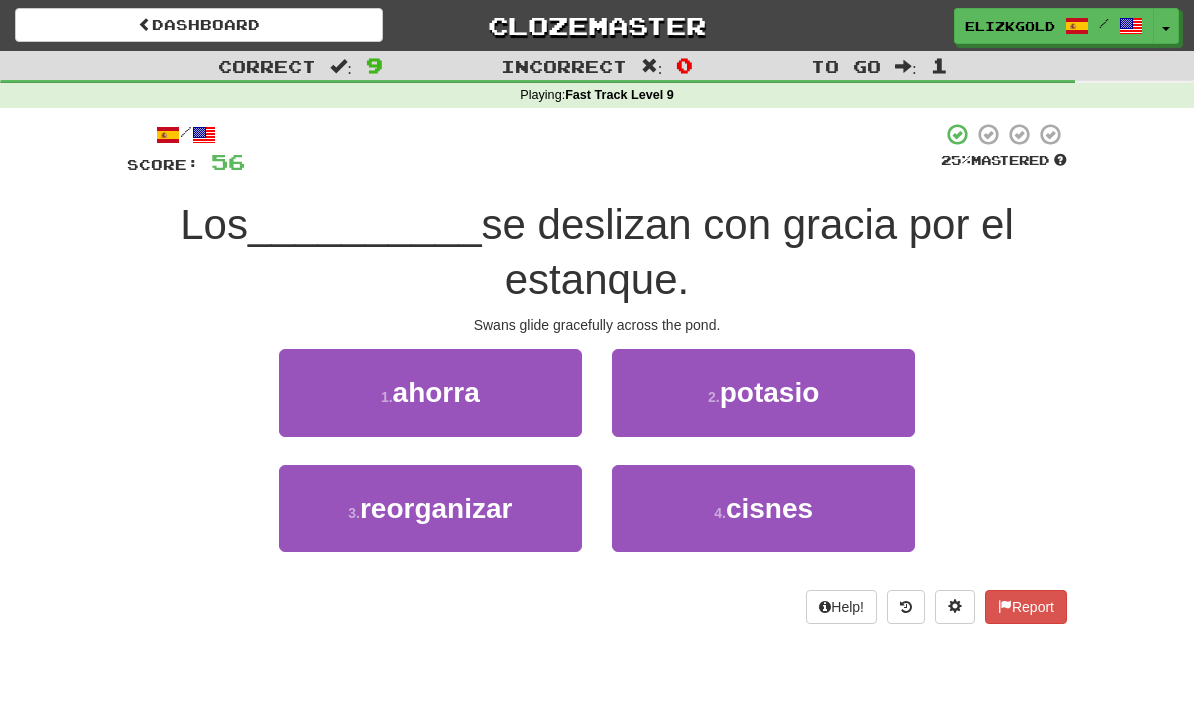 click on "4 .  cisnes" at bounding box center [763, 508] 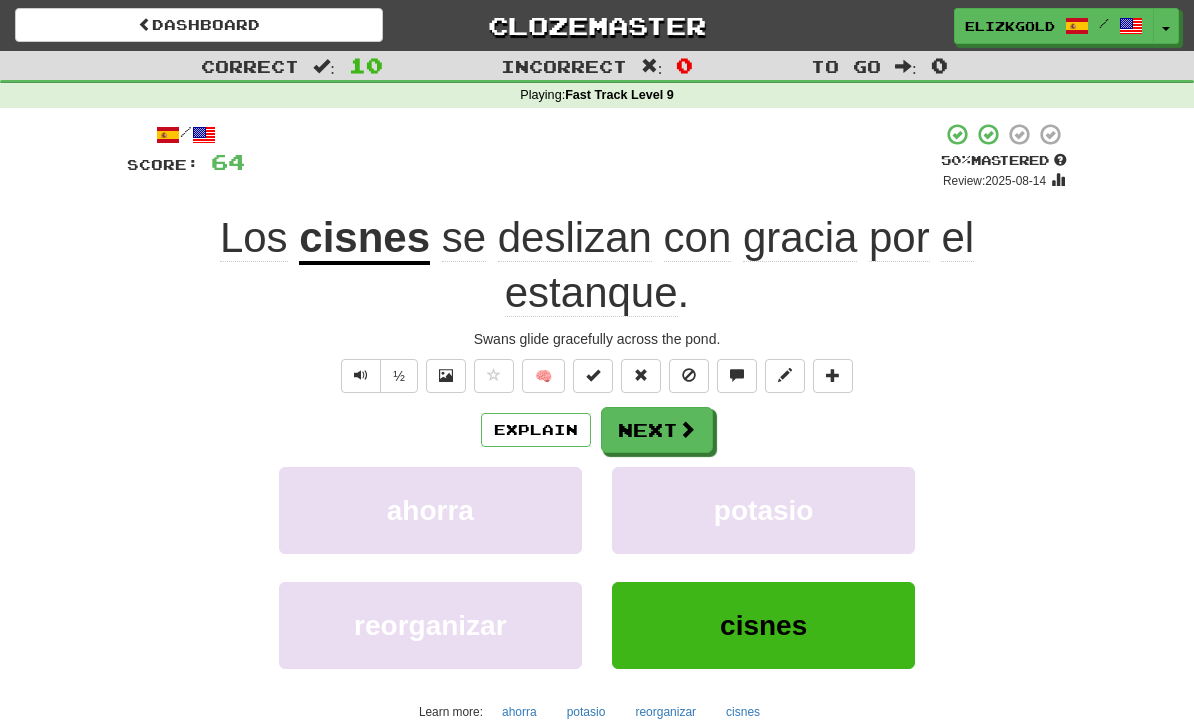 click on "Next" at bounding box center [657, 430] 